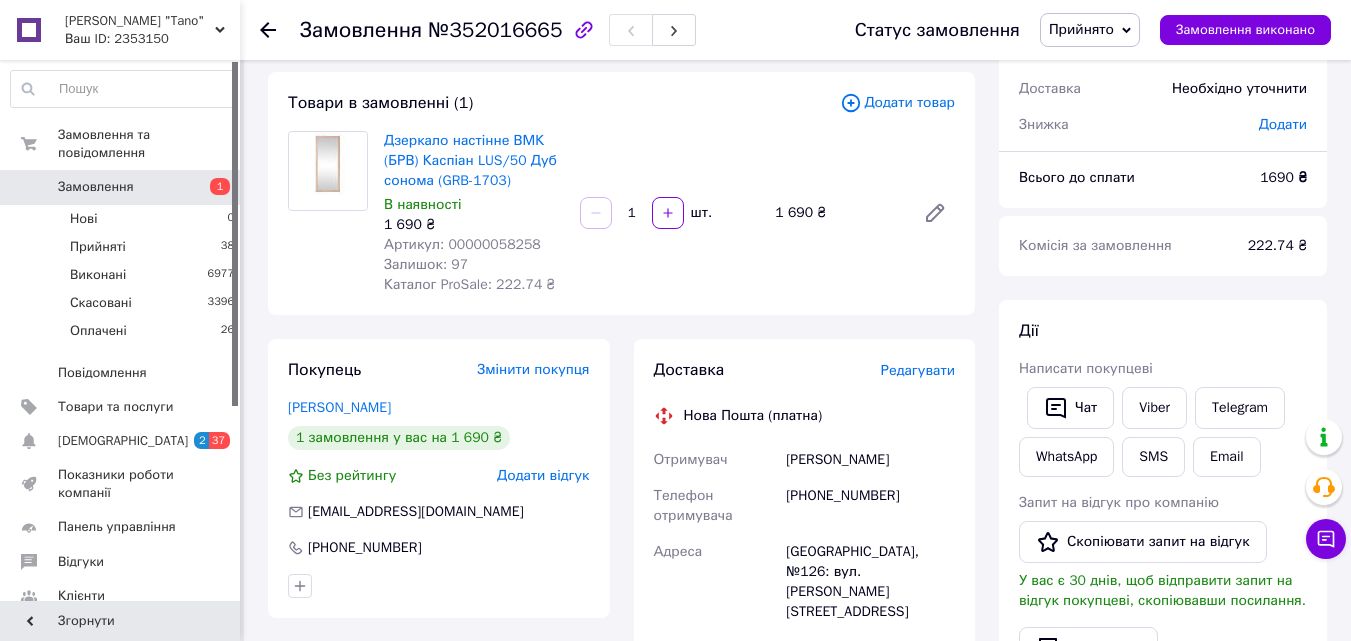 scroll, scrollTop: 0, scrollLeft: 0, axis: both 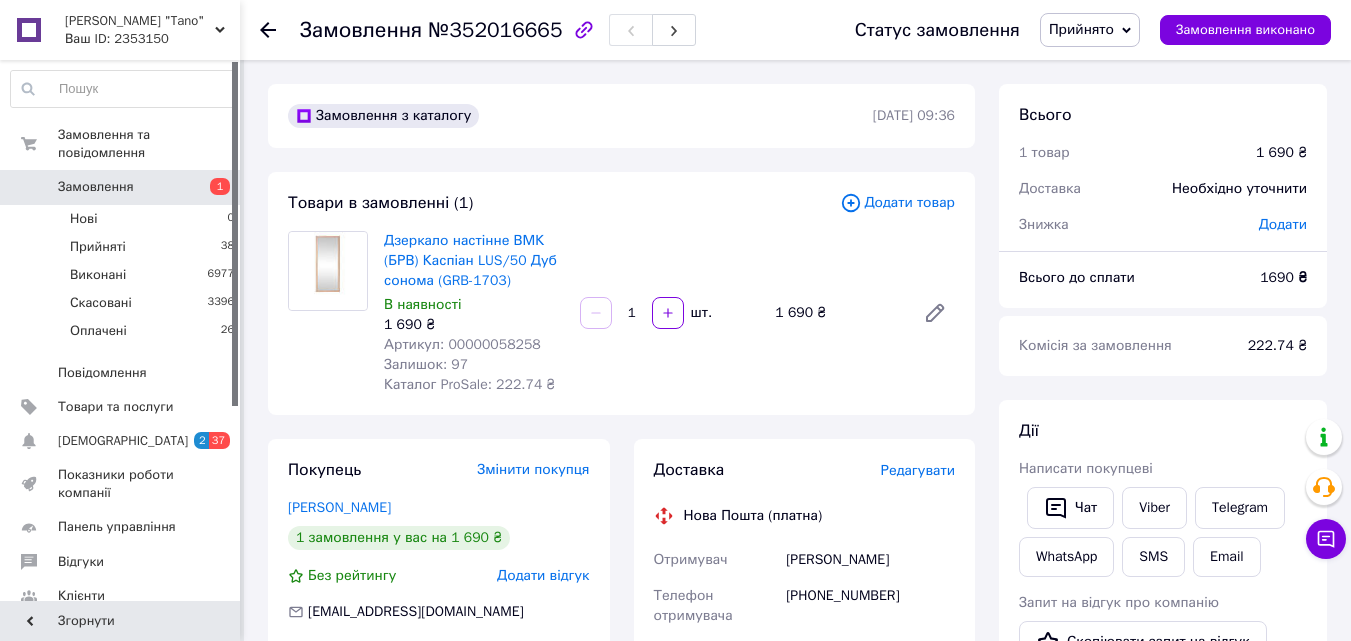 click 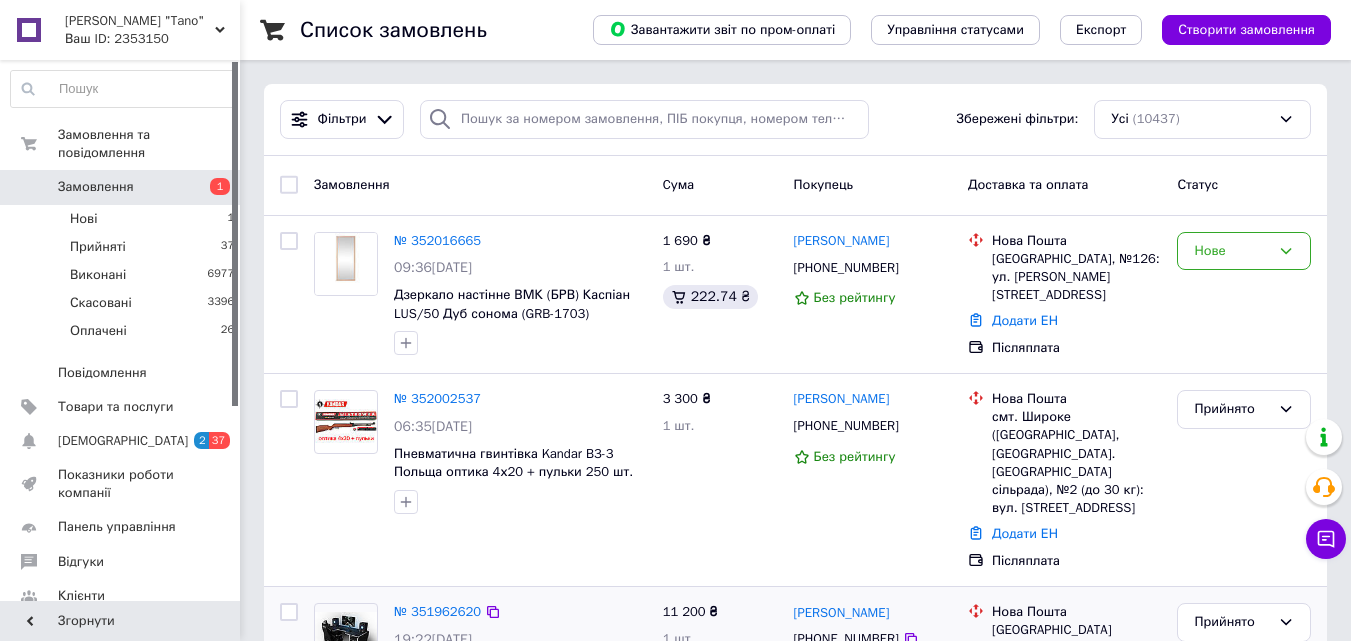 scroll, scrollTop: 100, scrollLeft: 0, axis: vertical 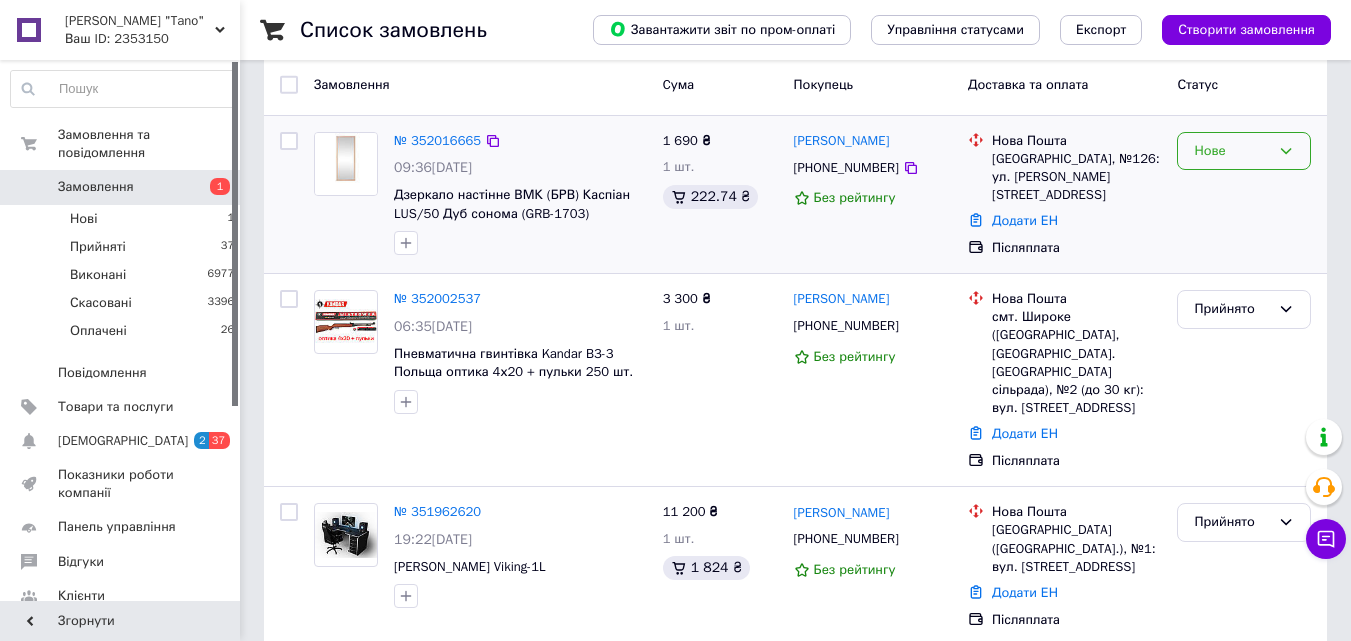click on "Нове" at bounding box center (1232, 151) 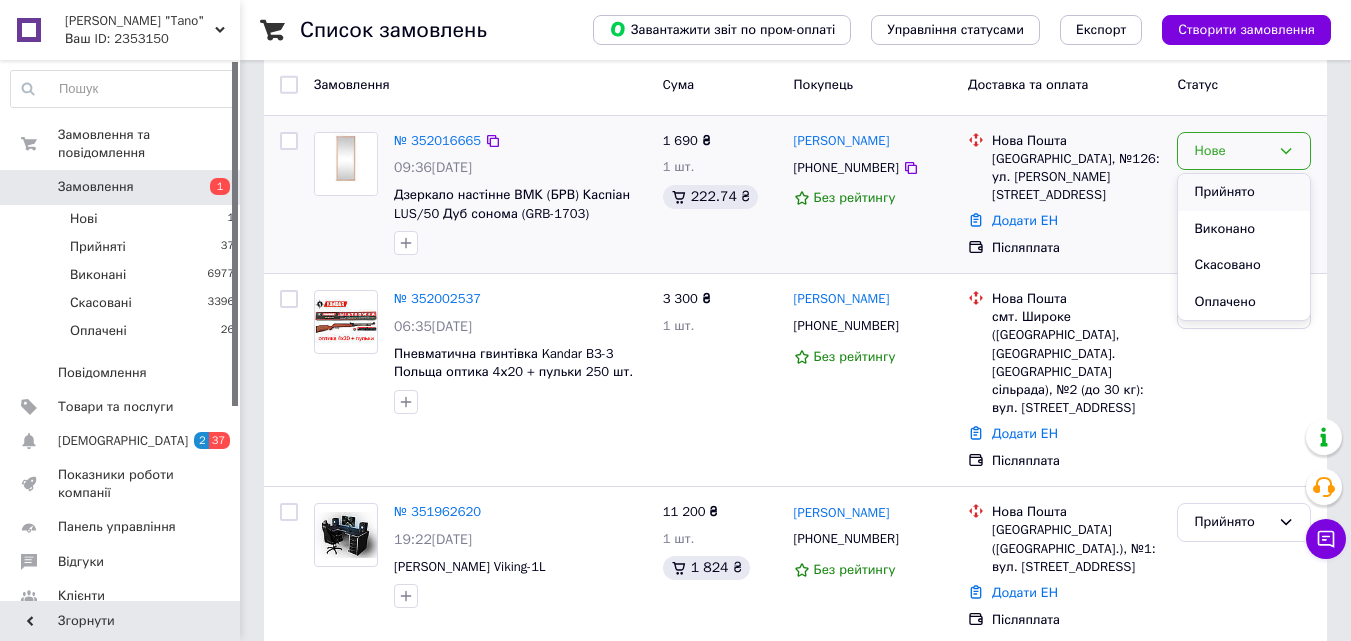 click on "Прийнято" at bounding box center (1244, 192) 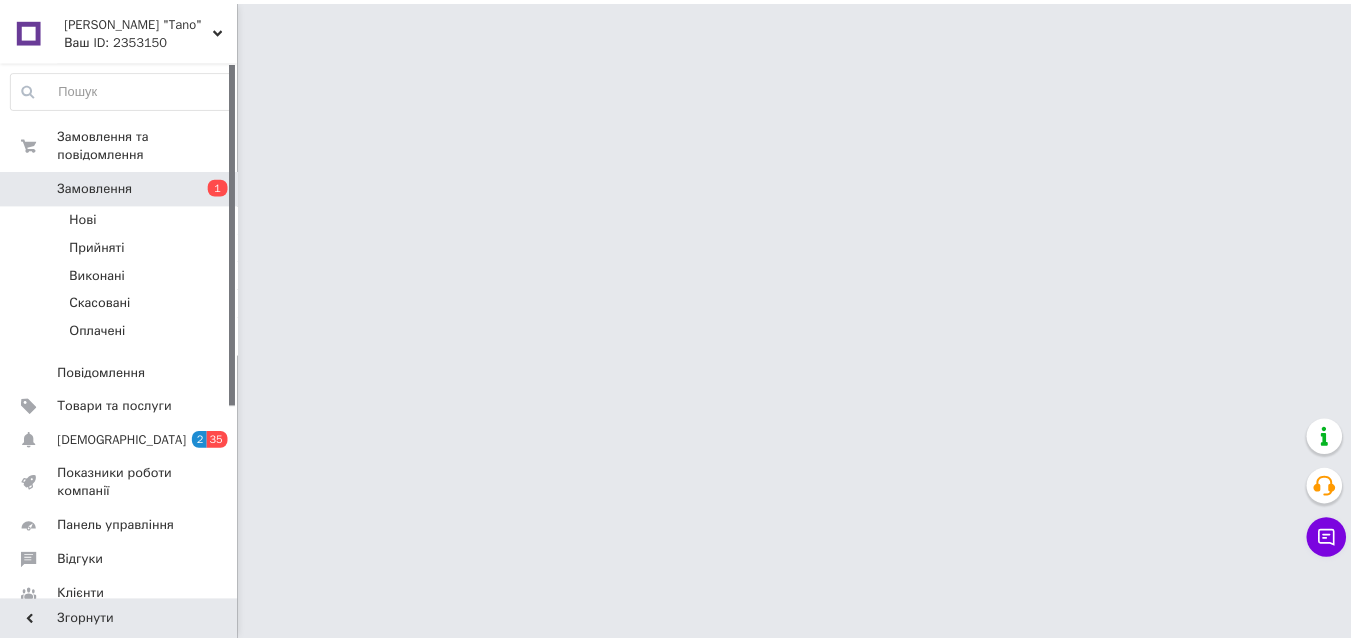 scroll, scrollTop: 0, scrollLeft: 0, axis: both 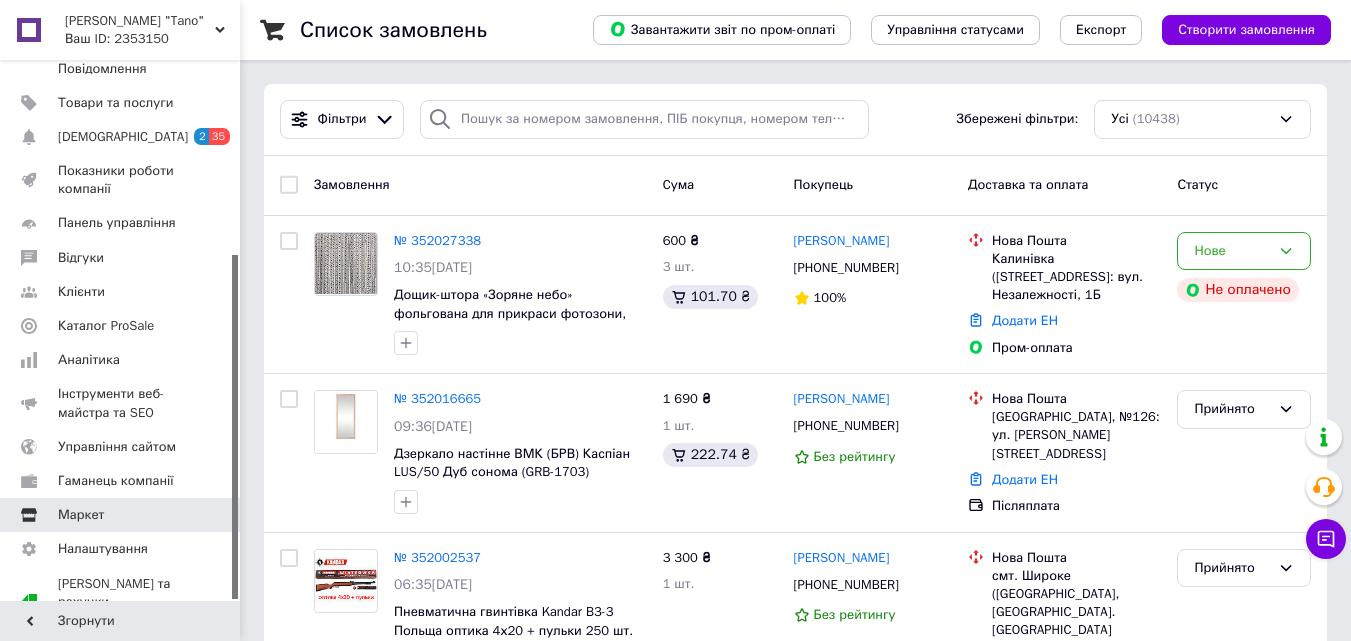 click on "Маркет" at bounding box center [81, 515] 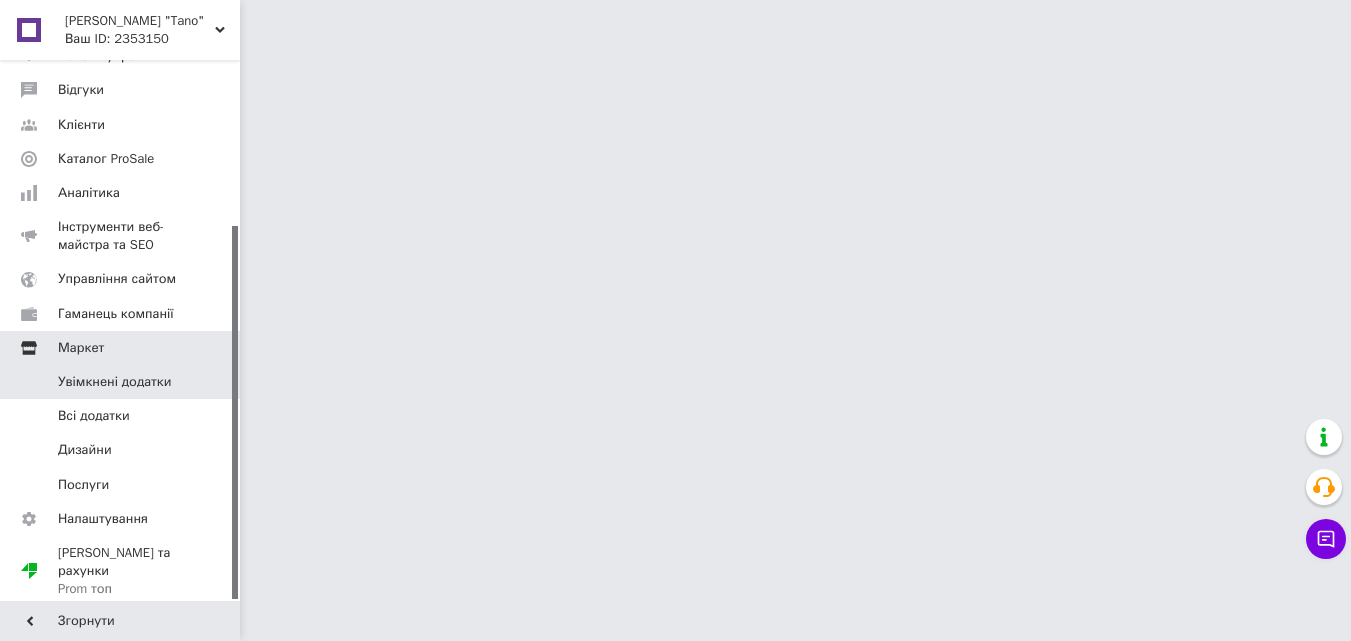 scroll, scrollTop: 239, scrollLeft: 0, axis: vertical 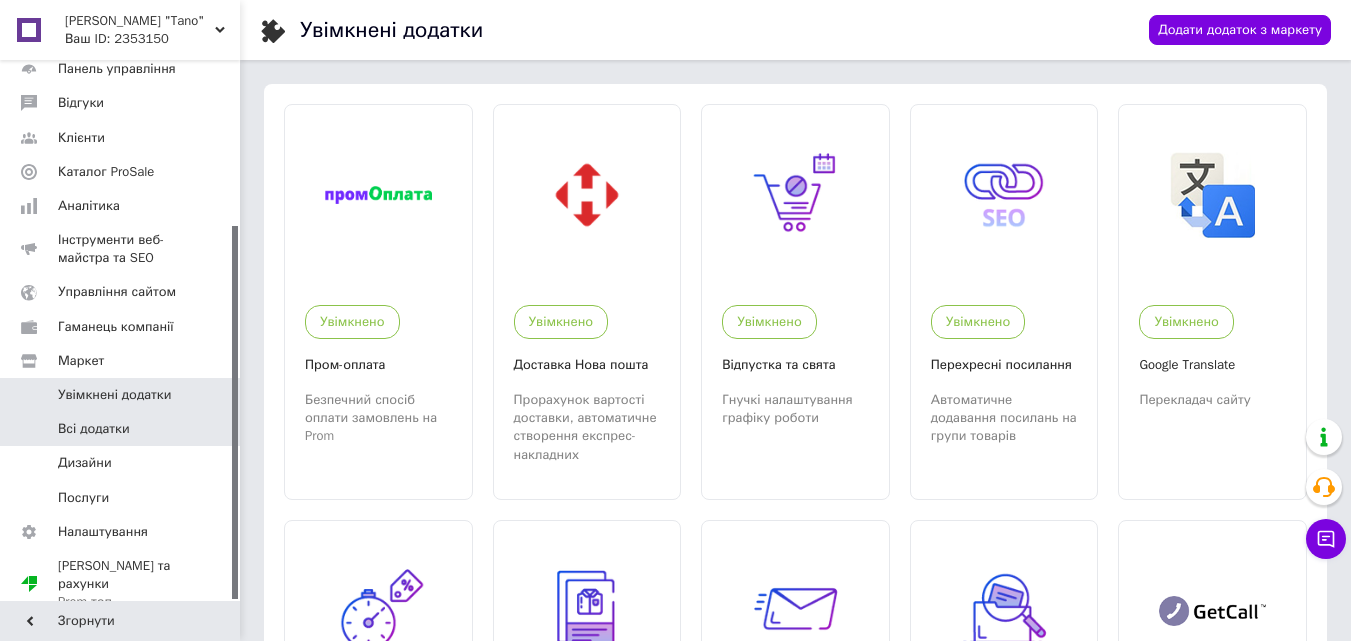 click on "Всі додатки" at bounding box center [94, 429] 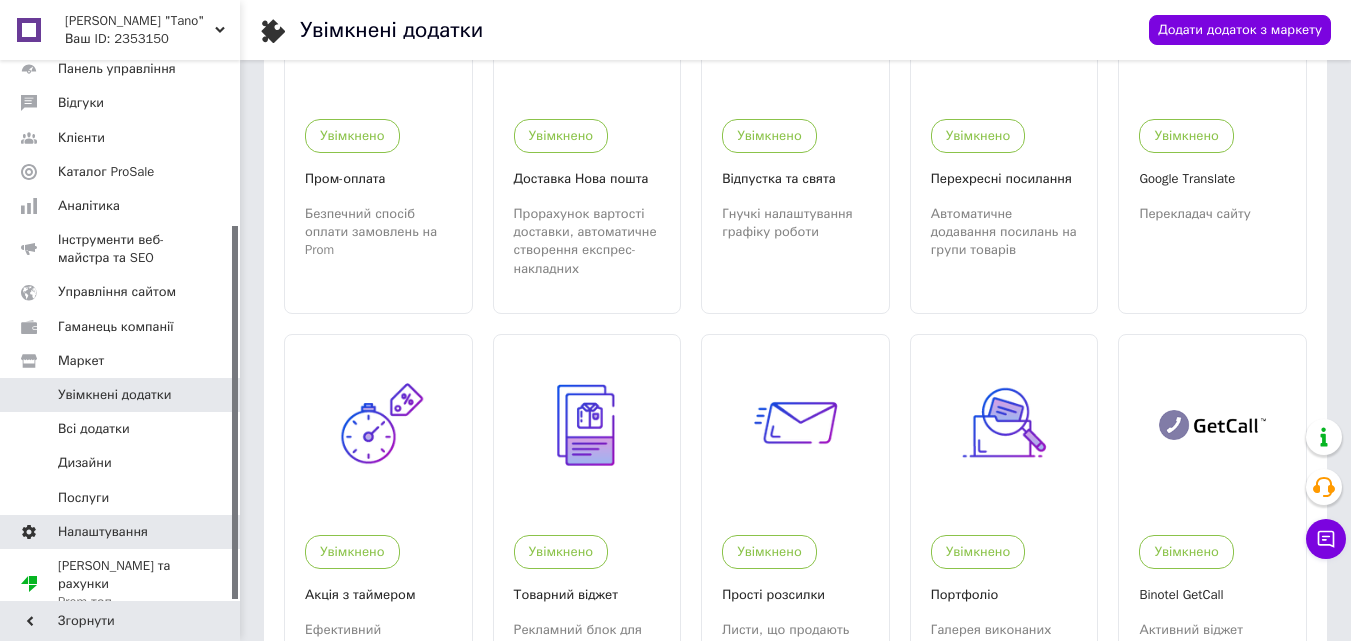 scroll, scrollTop: 200, scrollLeft: 0, axis: vertical 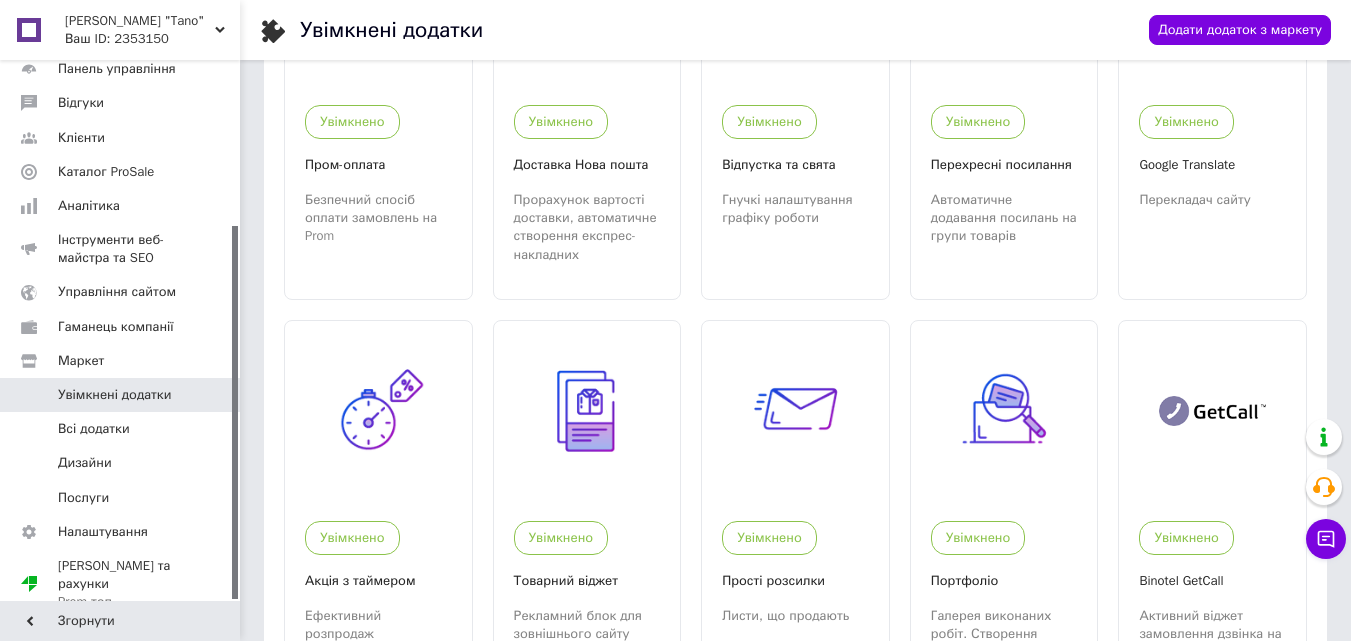 click on "Увімкнені додатки" at bounding box center [114, 395] 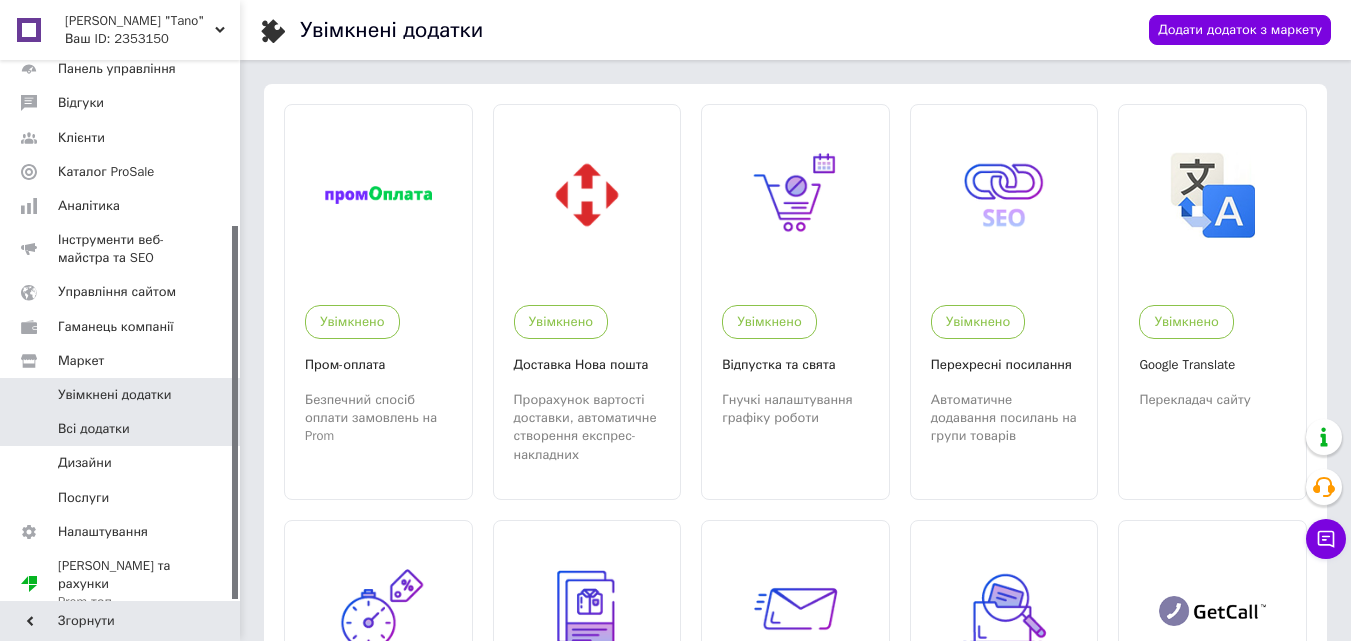 click on "Всі додатки" at bounding box center [94, 429] 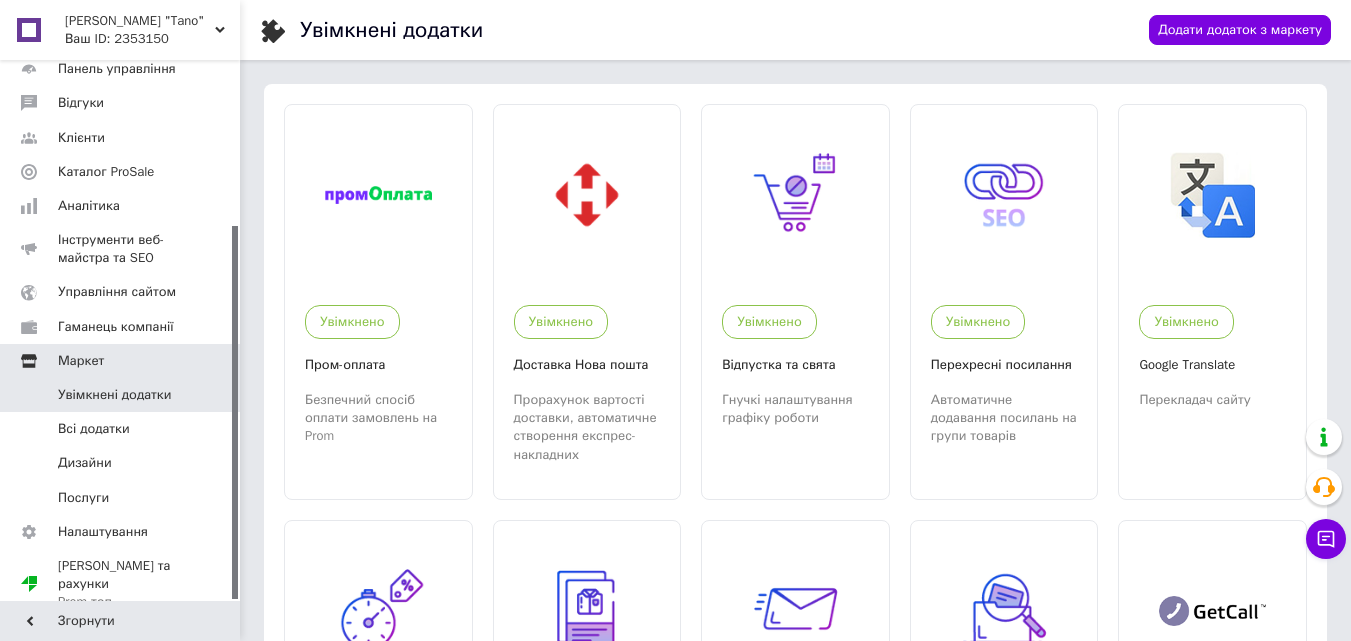 scroll, scrollTop: 0, scrollLeft: 0, axis: both 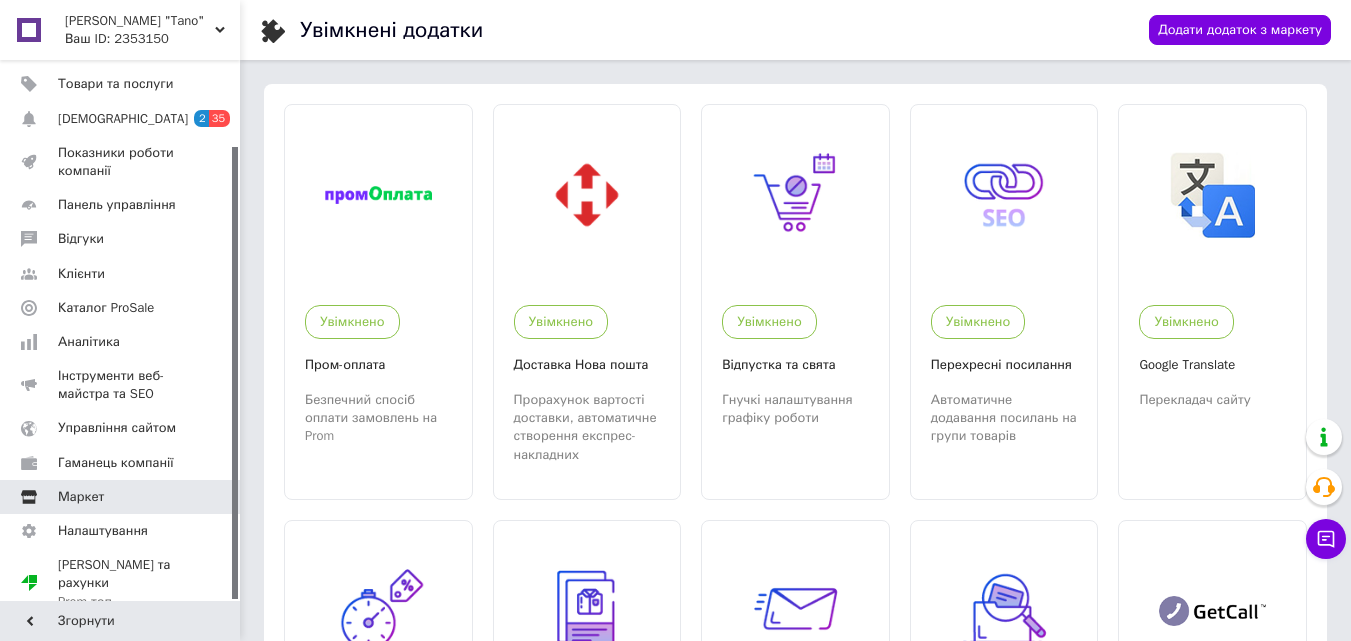 click on "Маркет" at bounding box center [81, 497] 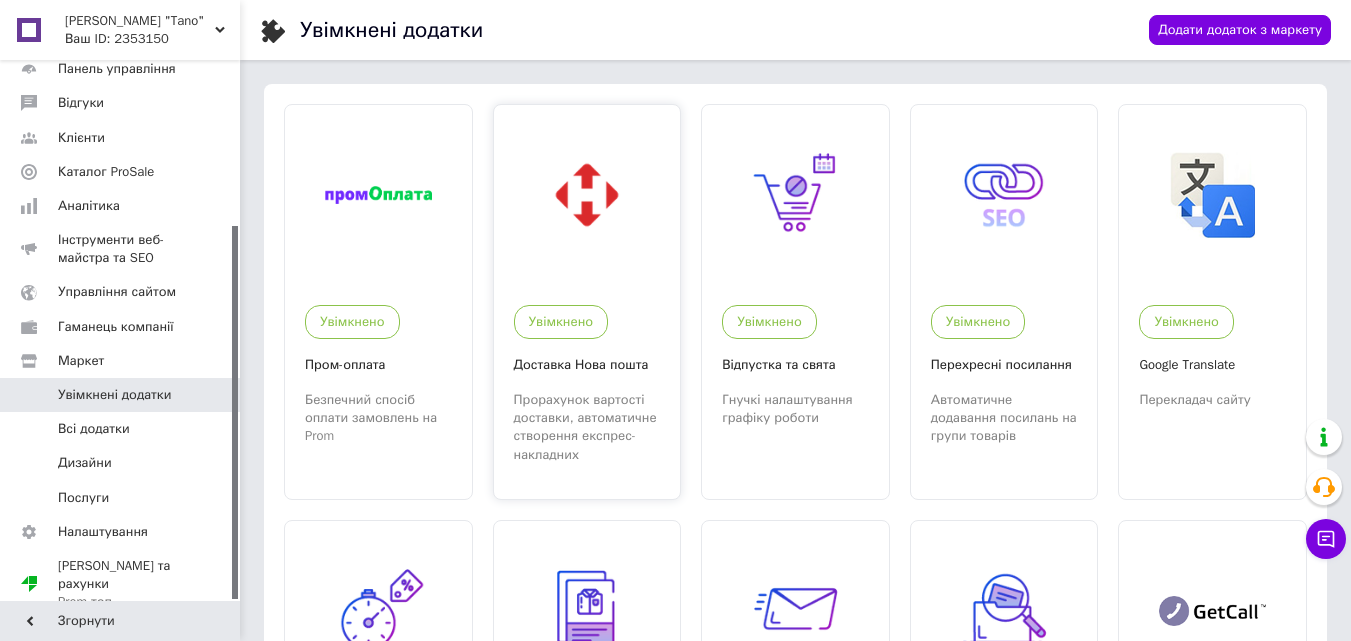 click at bounding box center [587, 195] 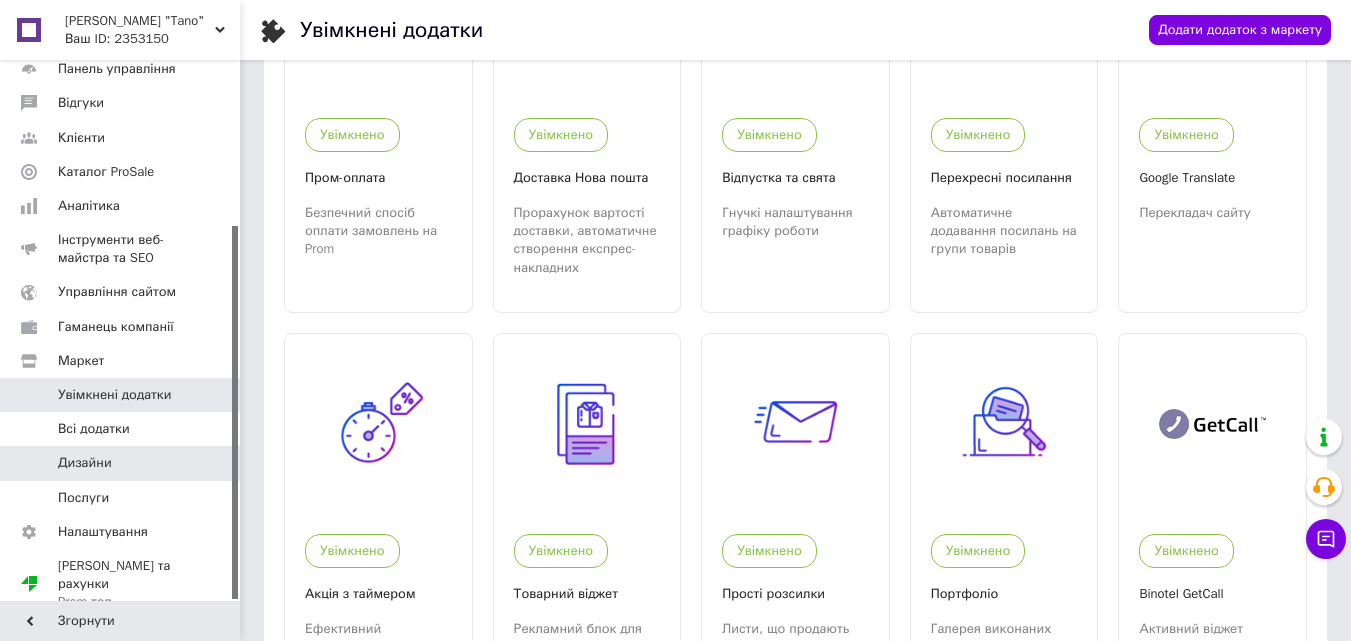 scroll, scrollTop: 200, scrollLeft: 0, axis: vertical 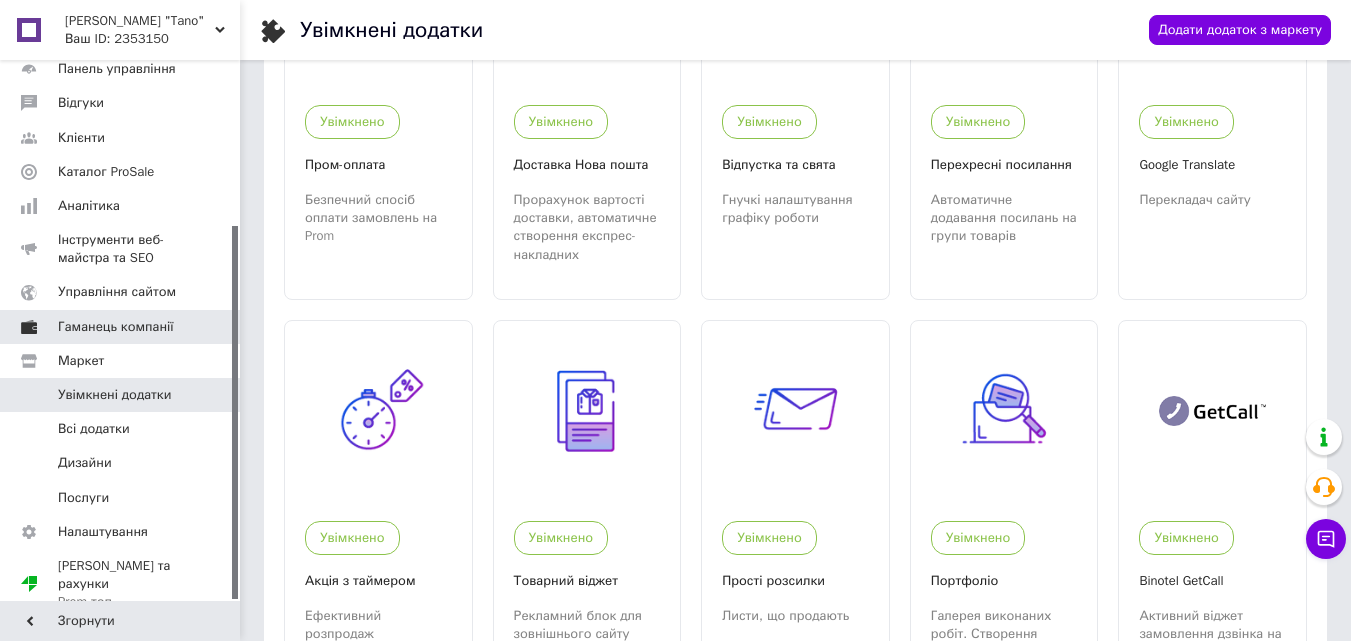 click on "Гаманець компанії" at bounding box center [116, 327] 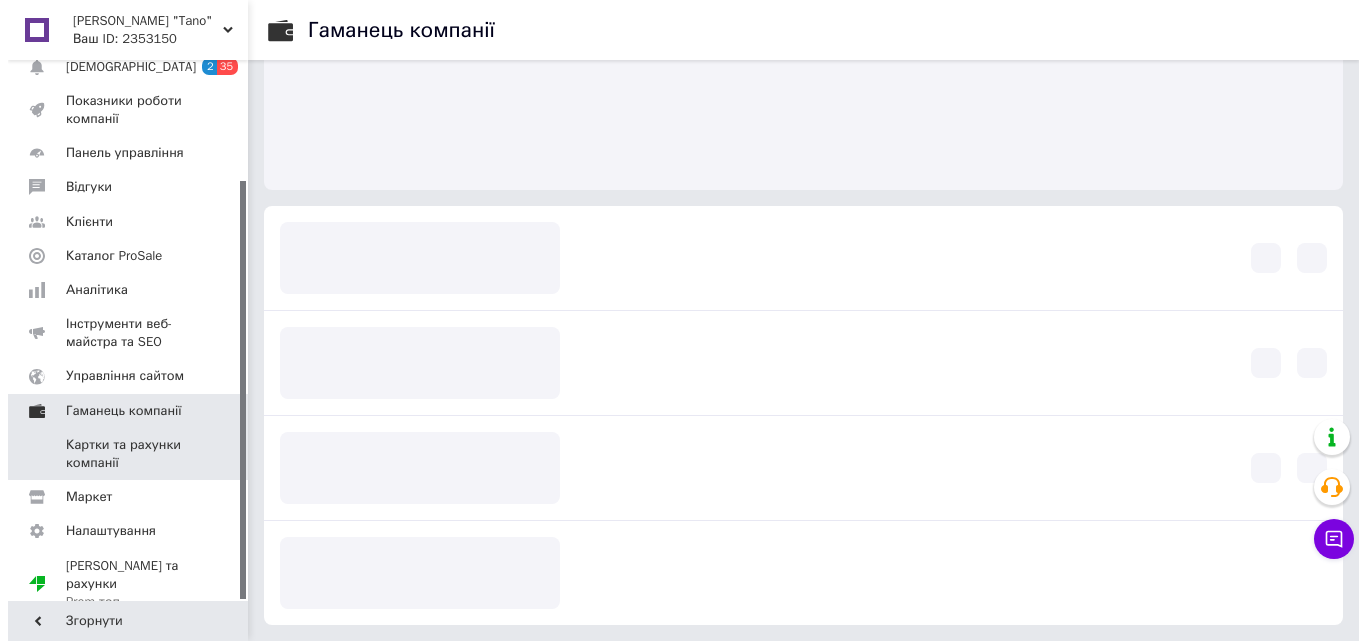 scroll, scrollTop: 0, scrollLeft: 0, axis: both 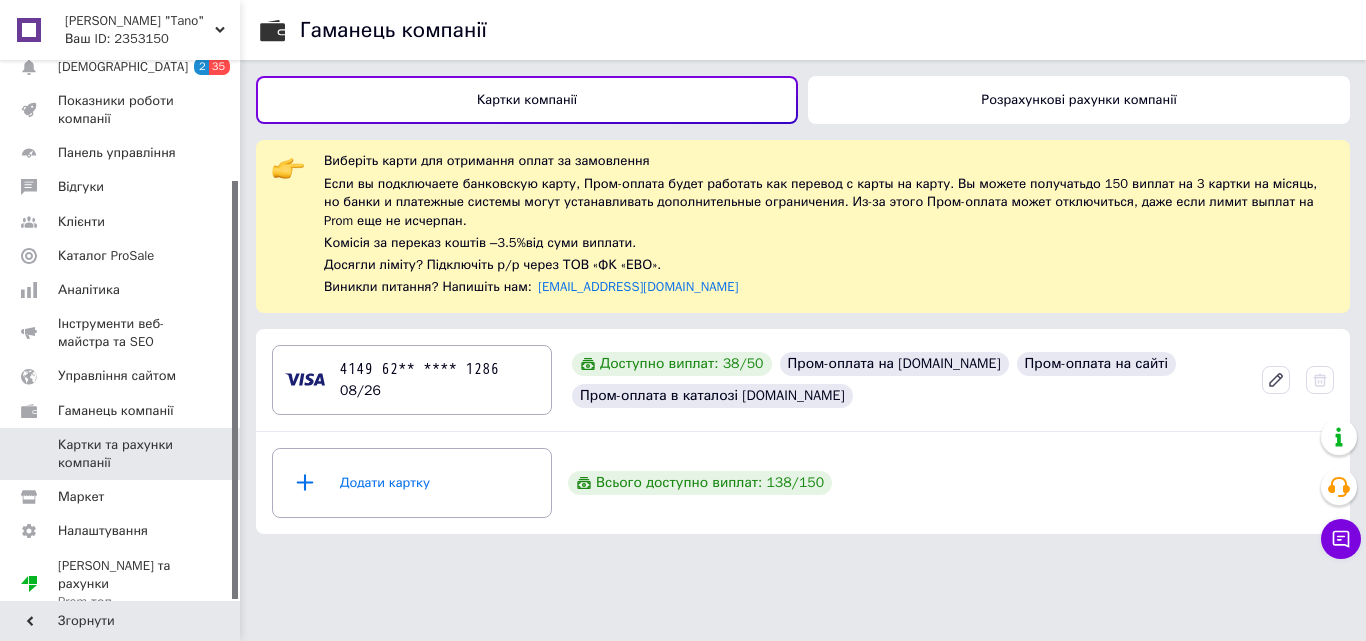 click on "Розрахункові рахунки компанії" at bounding box center [1078, 99] 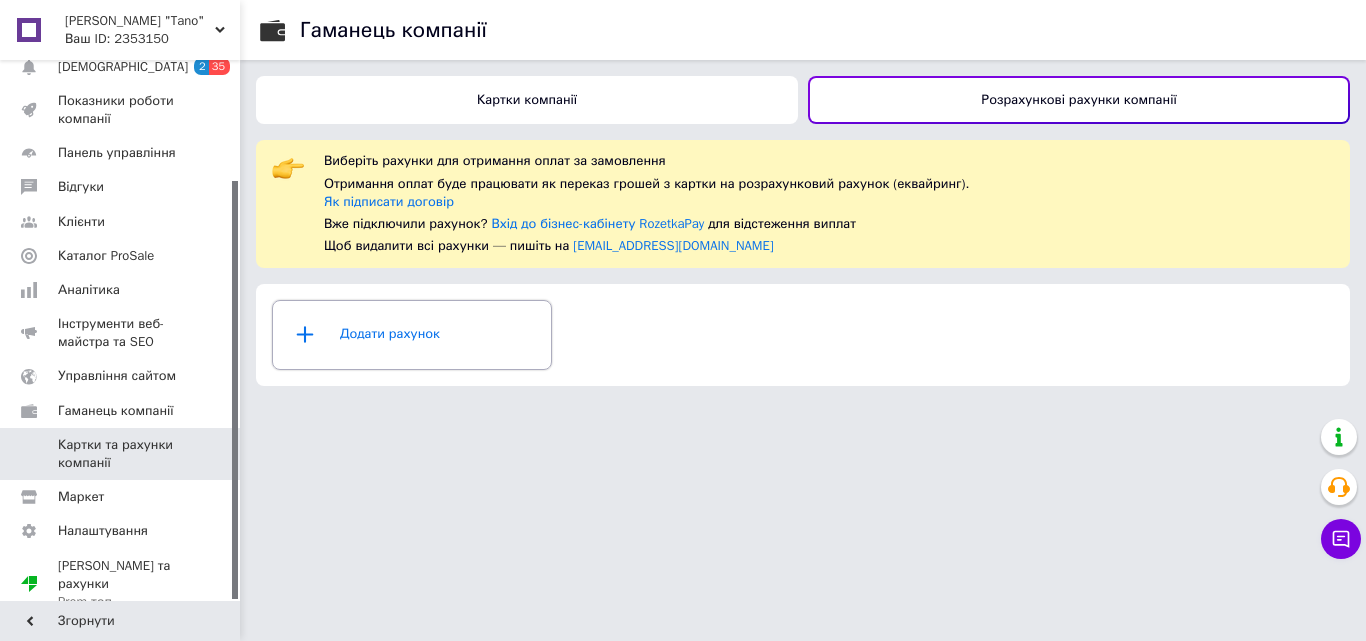 click 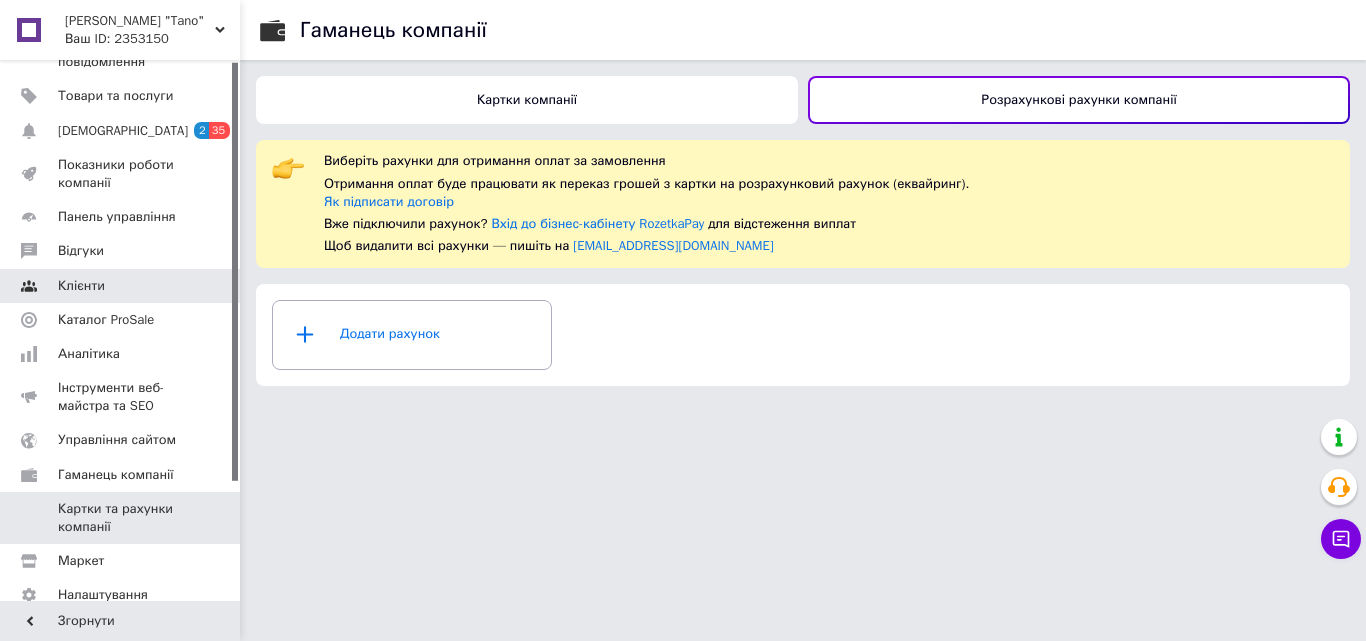 scroll, scrollTop: 0, scrollLeft: 0, axis: both 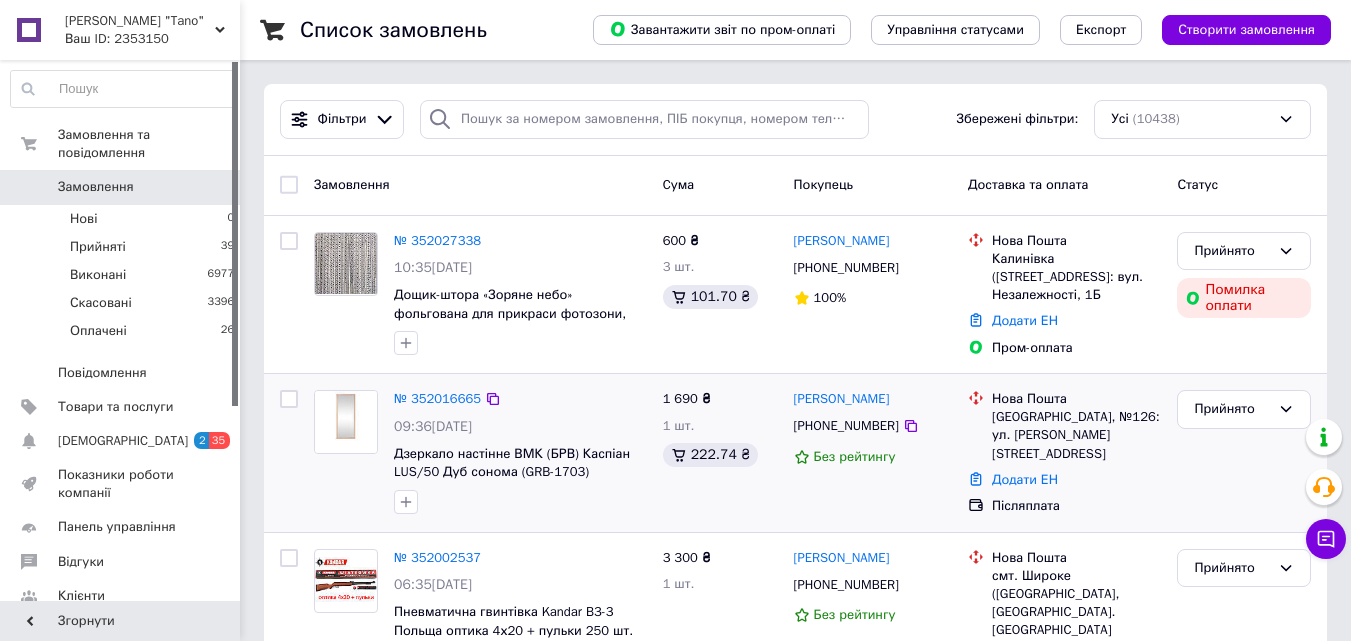 click at bounding box center [346, 422] 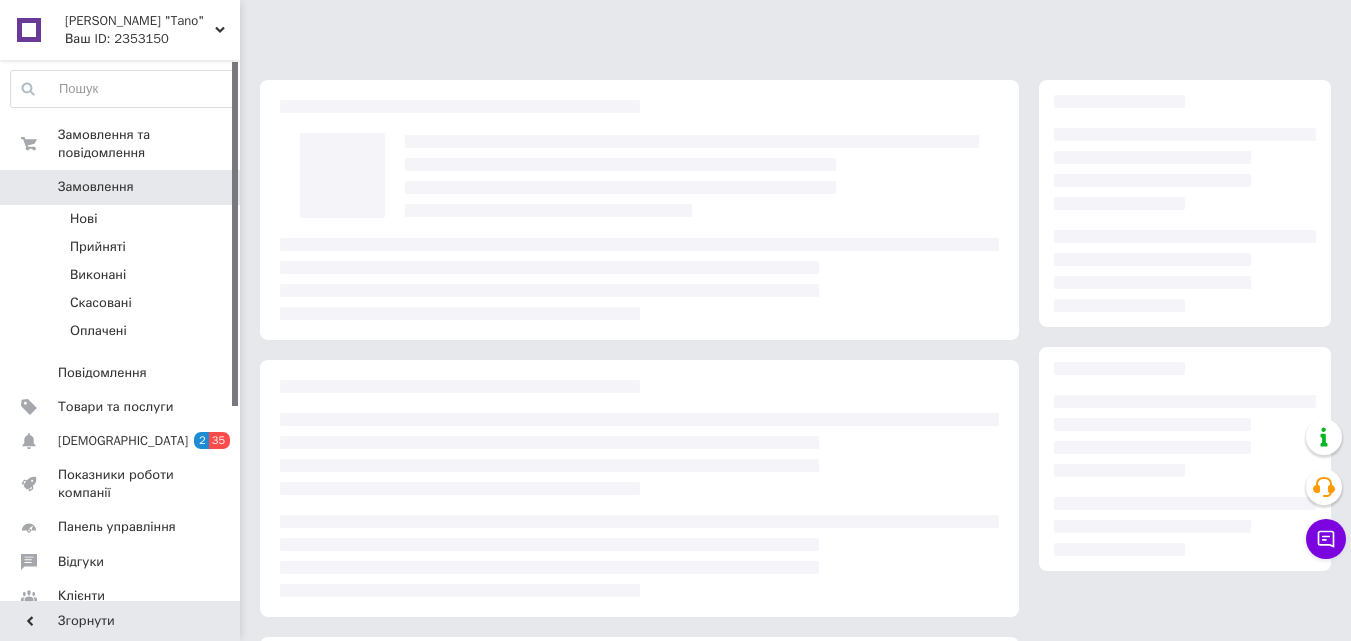 scroll, scrollTop: 0, scrollLeft: 0, axis: both 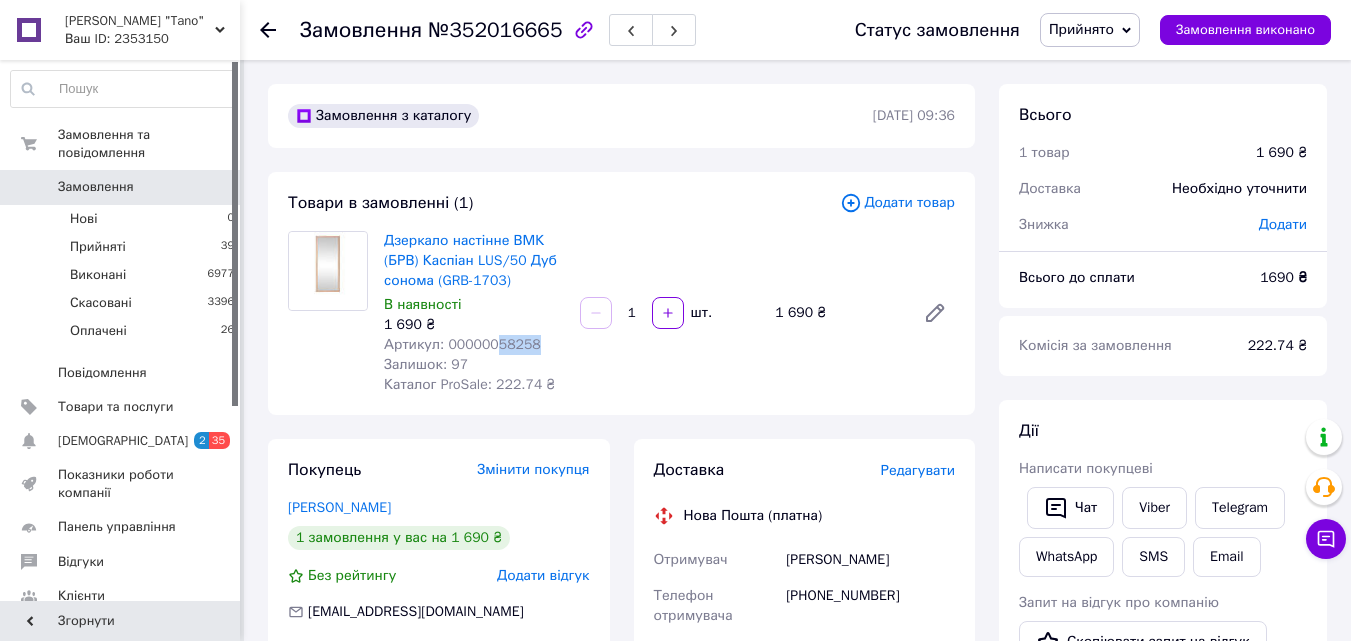 drag, startPoint x: 525, startPoint y: 342, endPoint x: 489, endPoint y: 343, distance: 36.013885 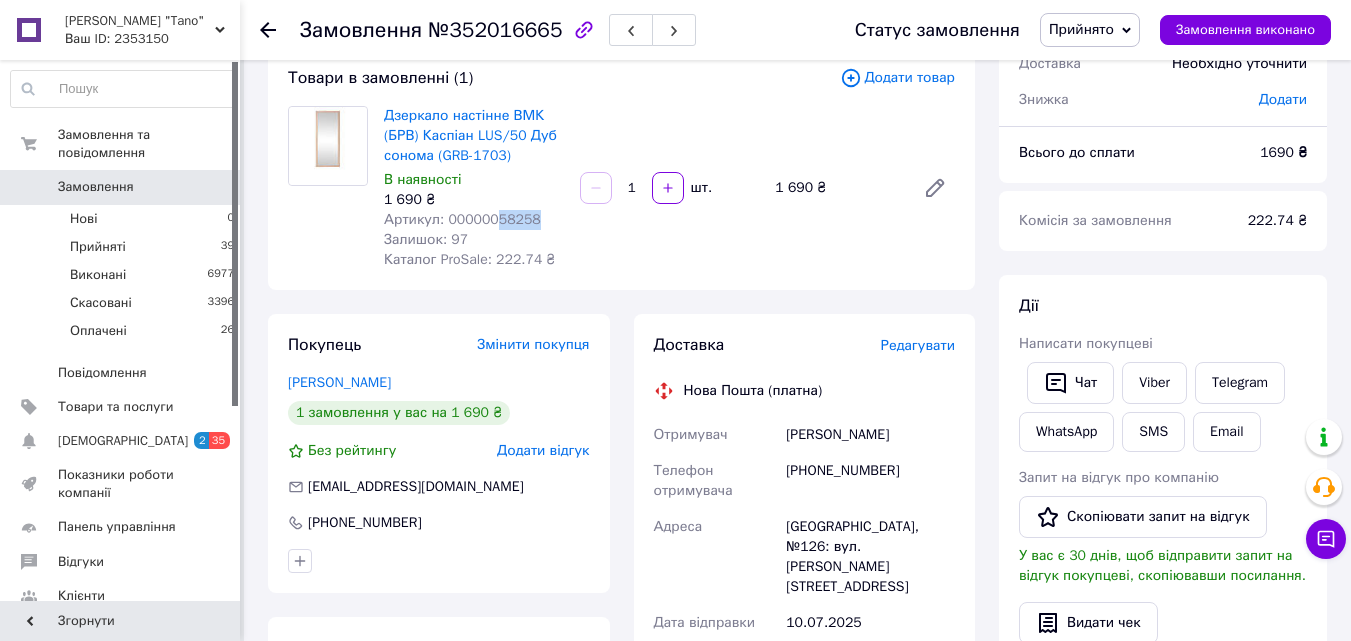 scroll, scrollTop: 0, scrollLeft: 0, axis: both 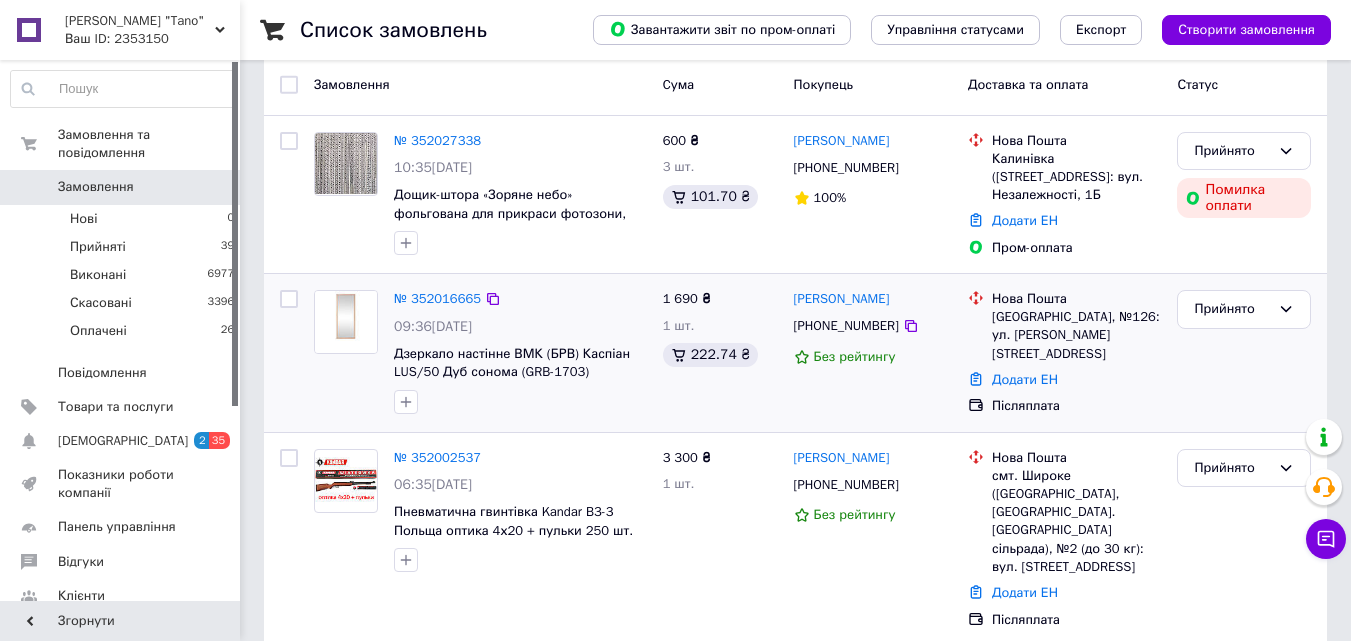 click at bounding box center (346, 322) 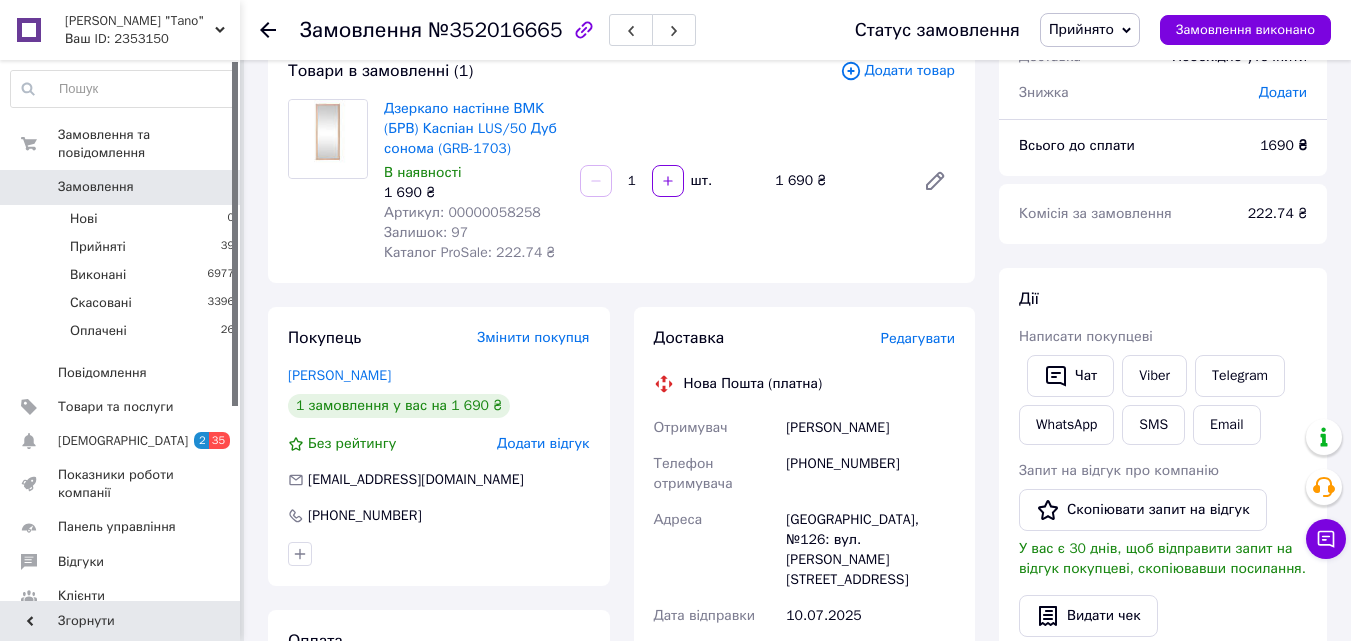 scroll, scrollTop: 100, scrollLeft: 0, axis: vertical 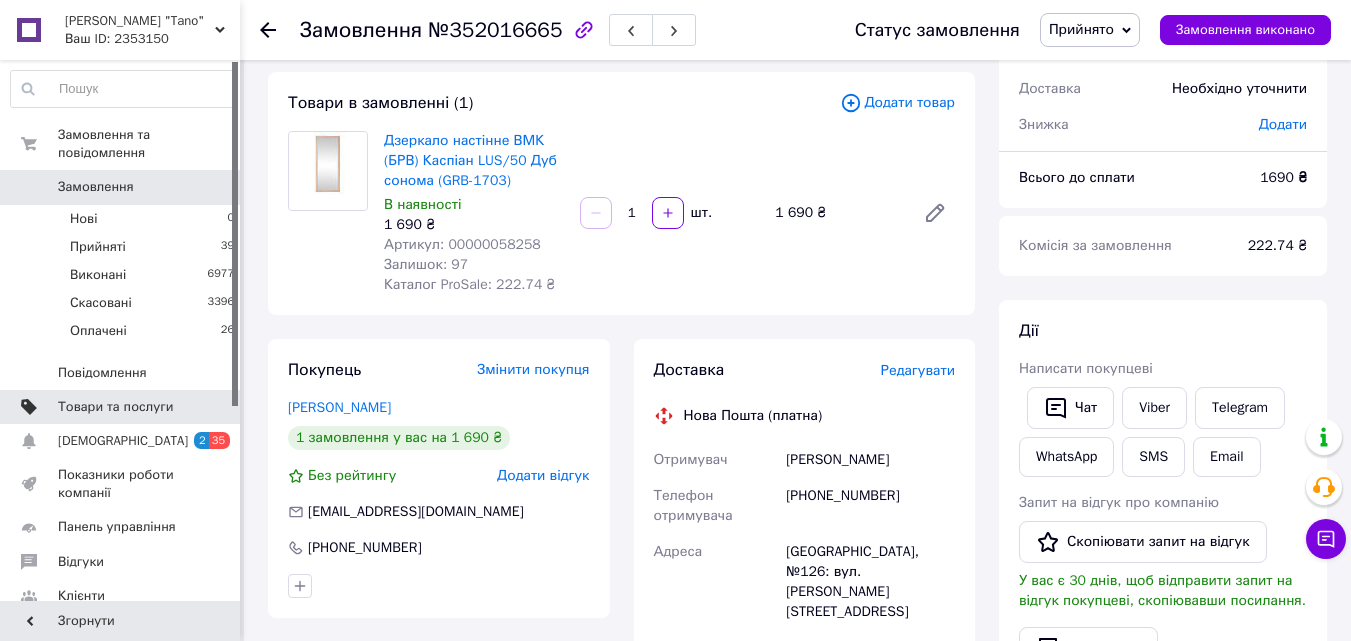click on "Товари та послуги" at bounding box center [115, 407] 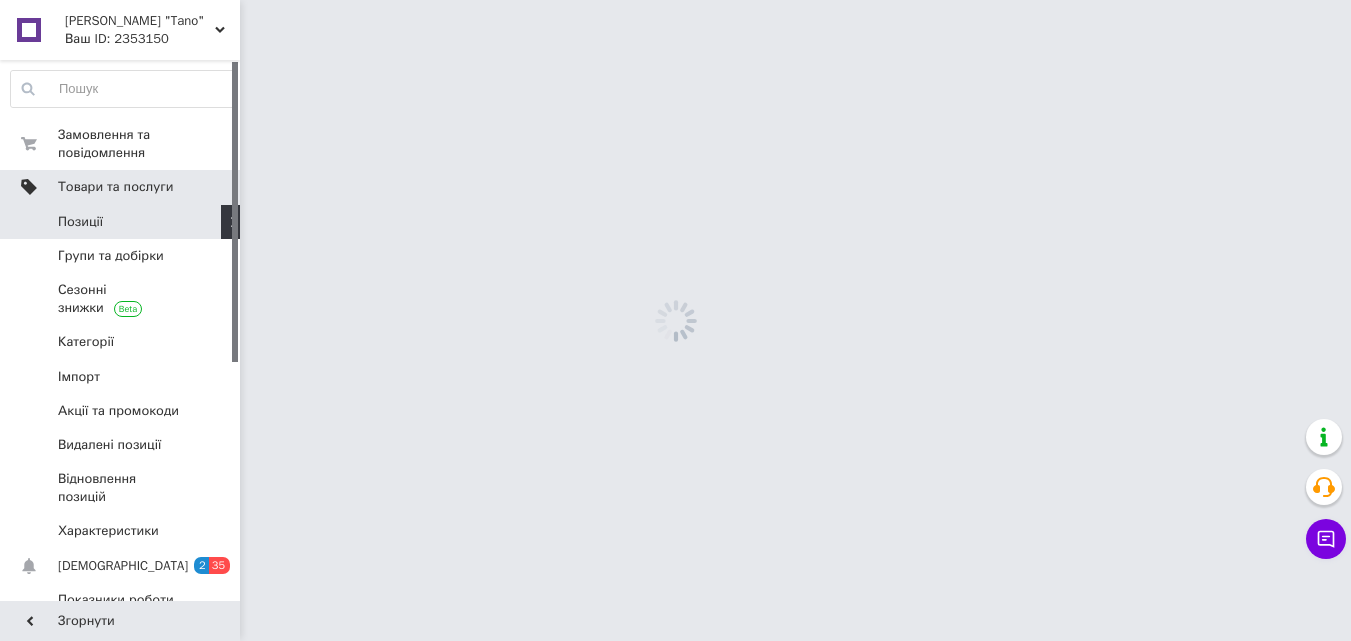 scroll, scrollTop: 0, scrollLeft: 0, axis: both 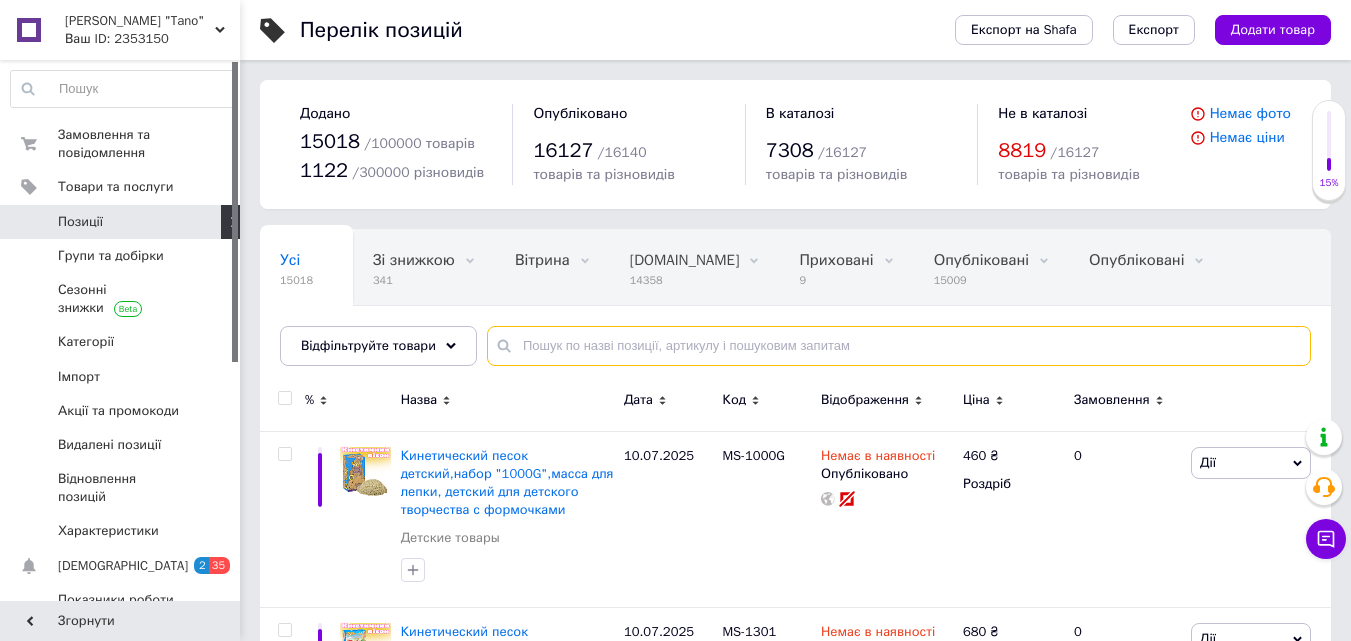 click at bounding box center (899, 346) 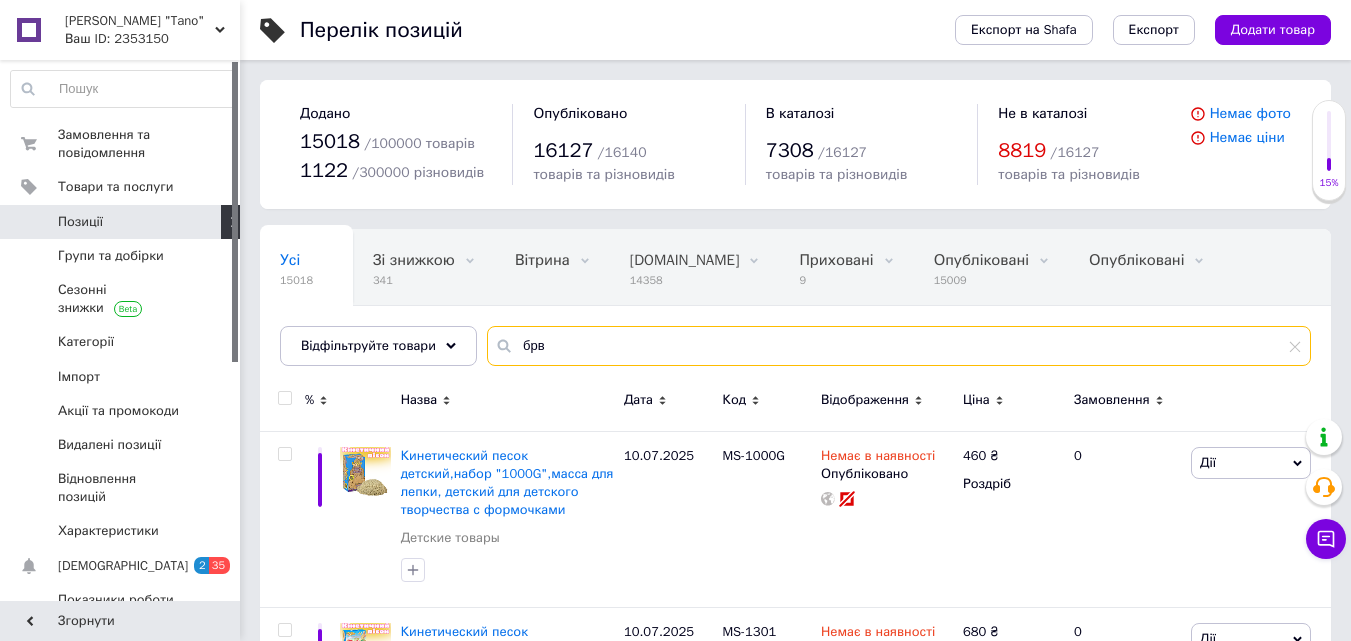 type on "брв" 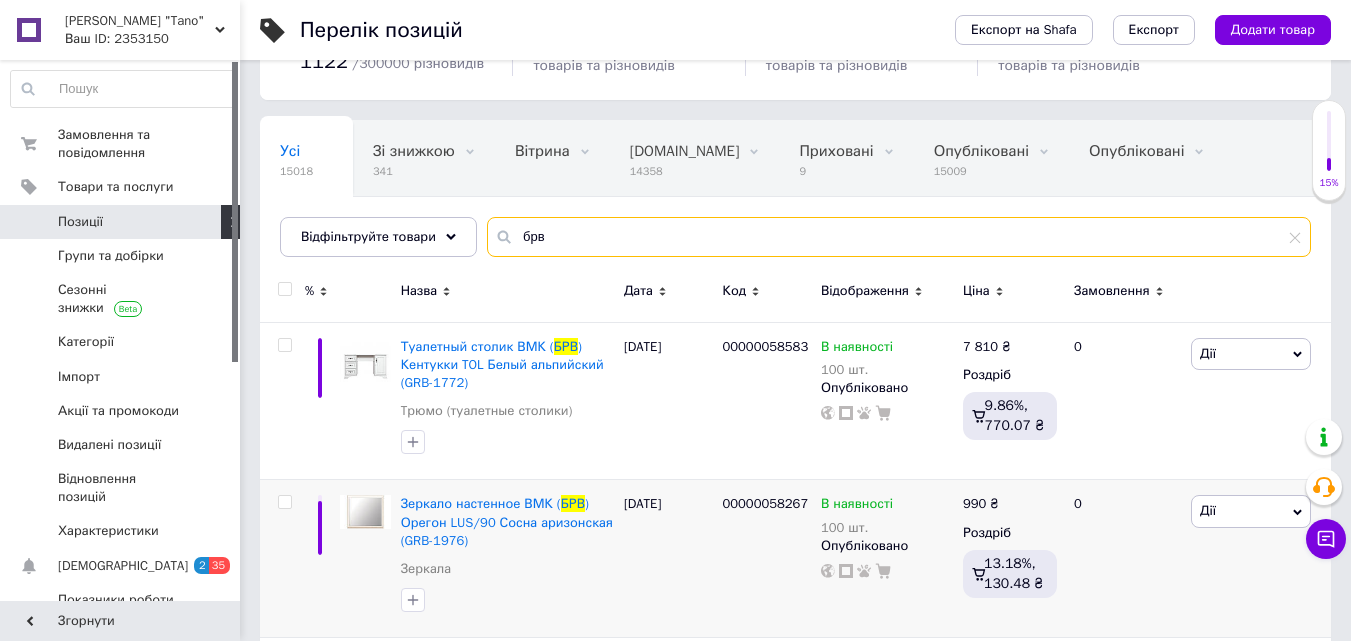 scroll, scrollTop: 200, scrollLeft: 0, axis: vertical 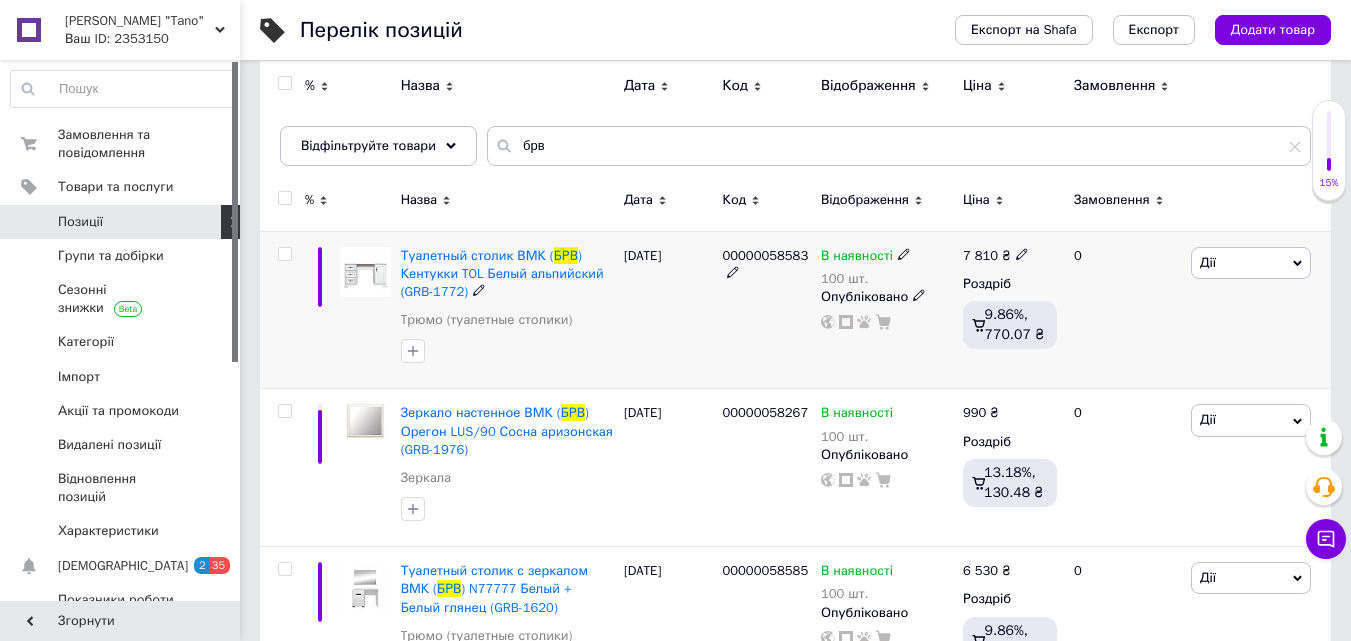 click on "Дії" at bounding box center (1251, 263) 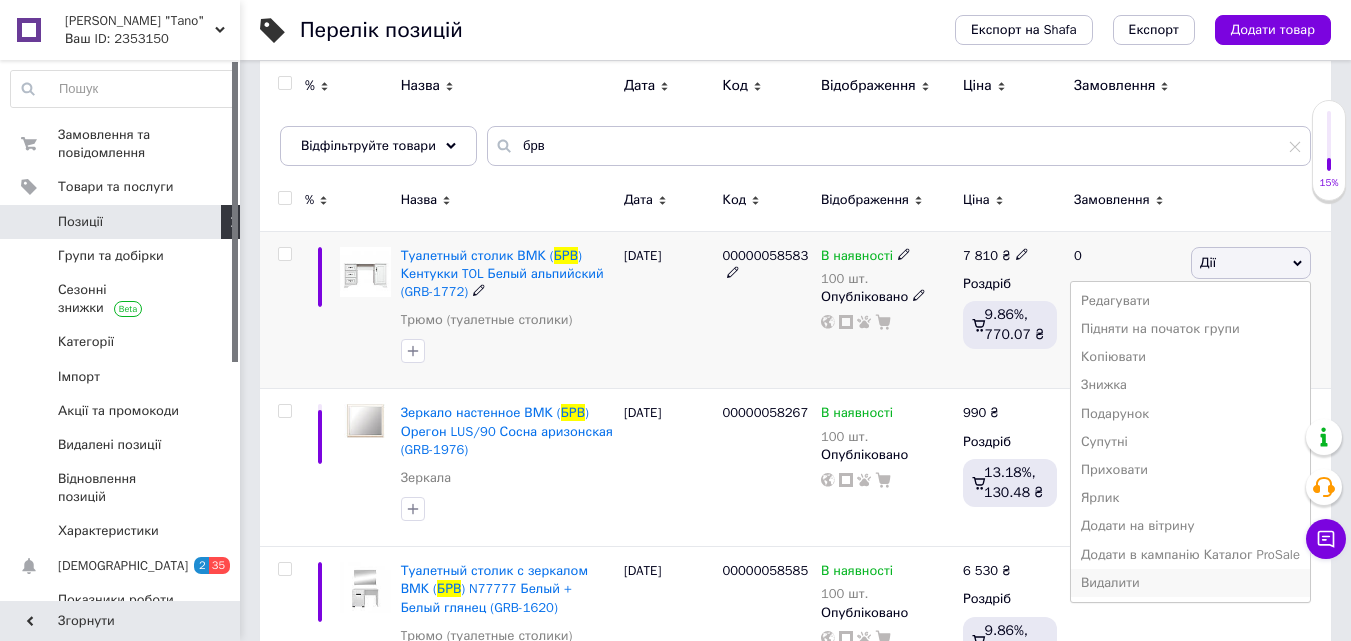 click on "Видалити" at bounding box center [1190, 583] 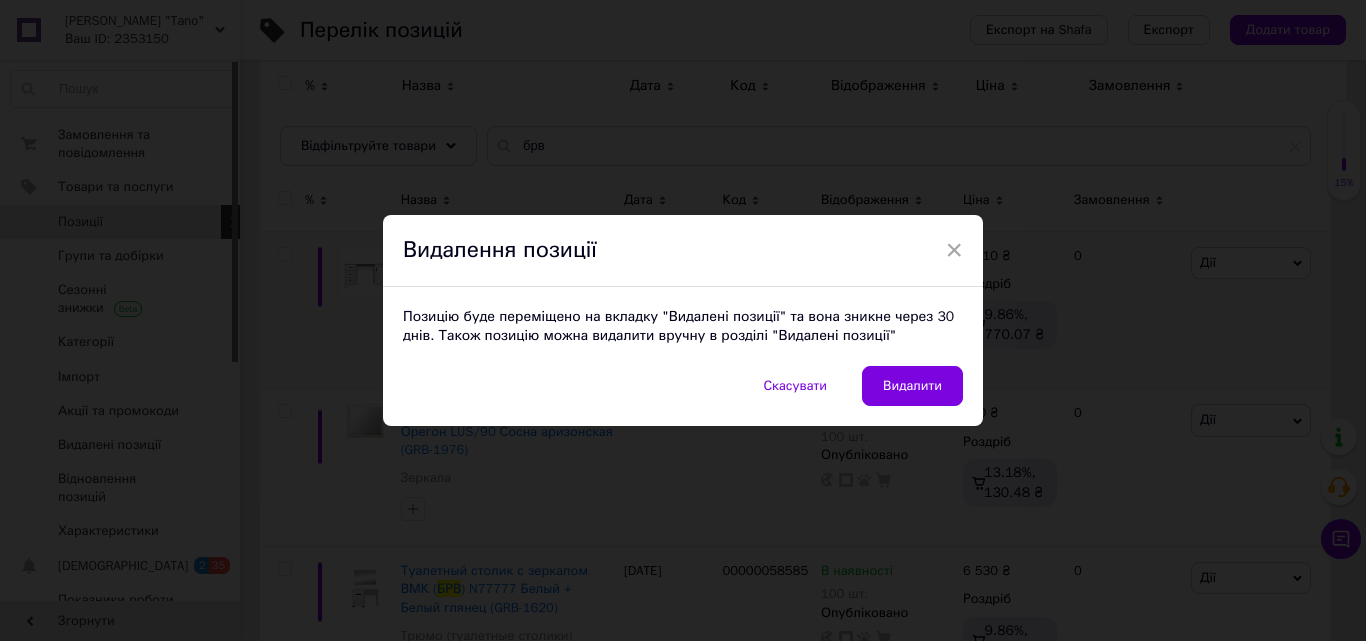 click on "Видалити" at bounding box center (912, 386) 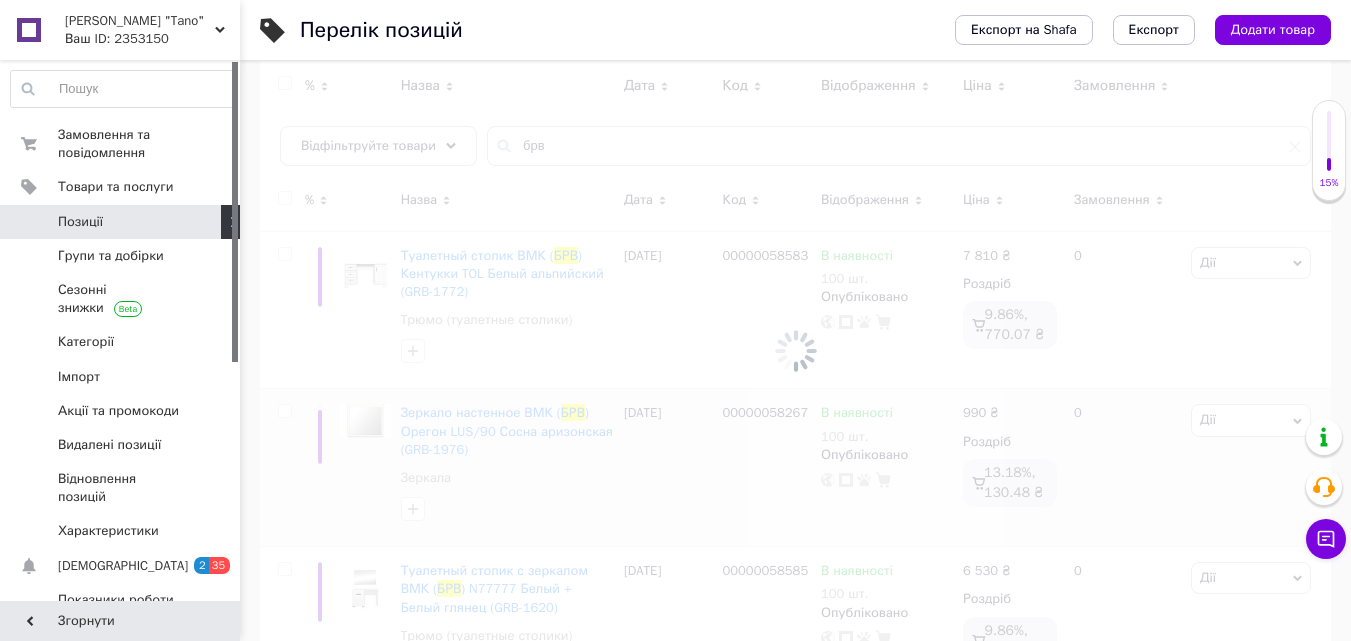 click at bounding box center (795, 350) 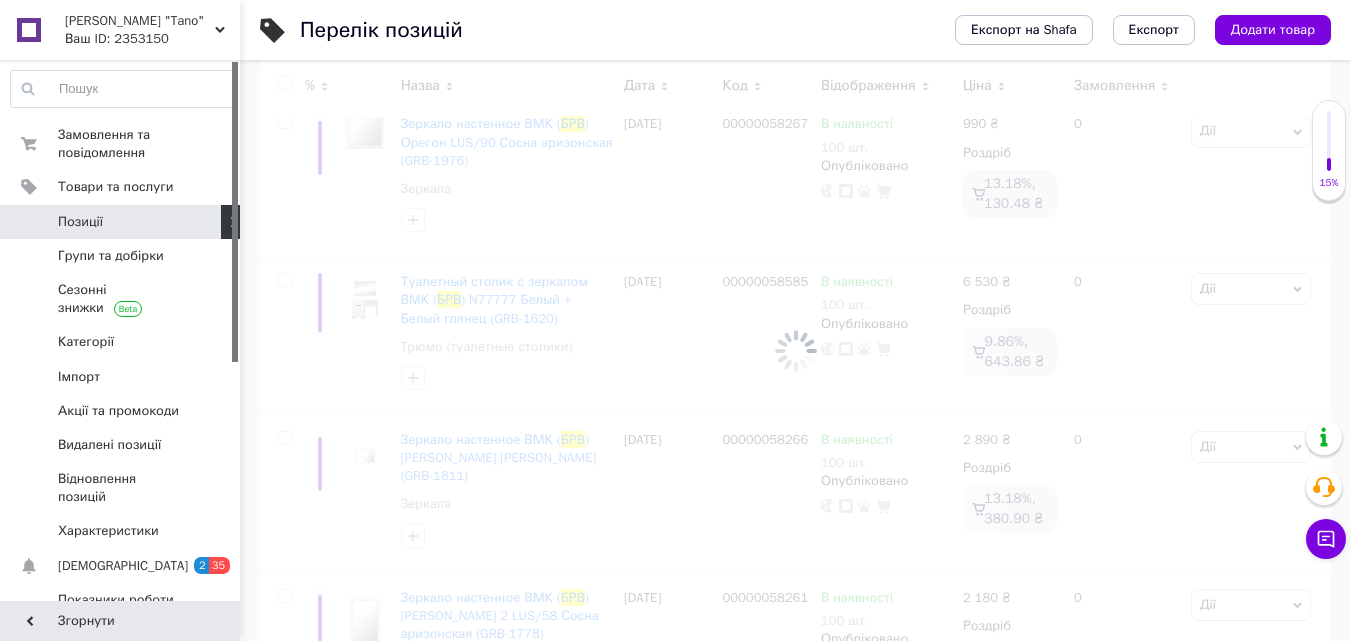 scroll, scrollTop: 500, scrollLeft: 0, axis: vertical 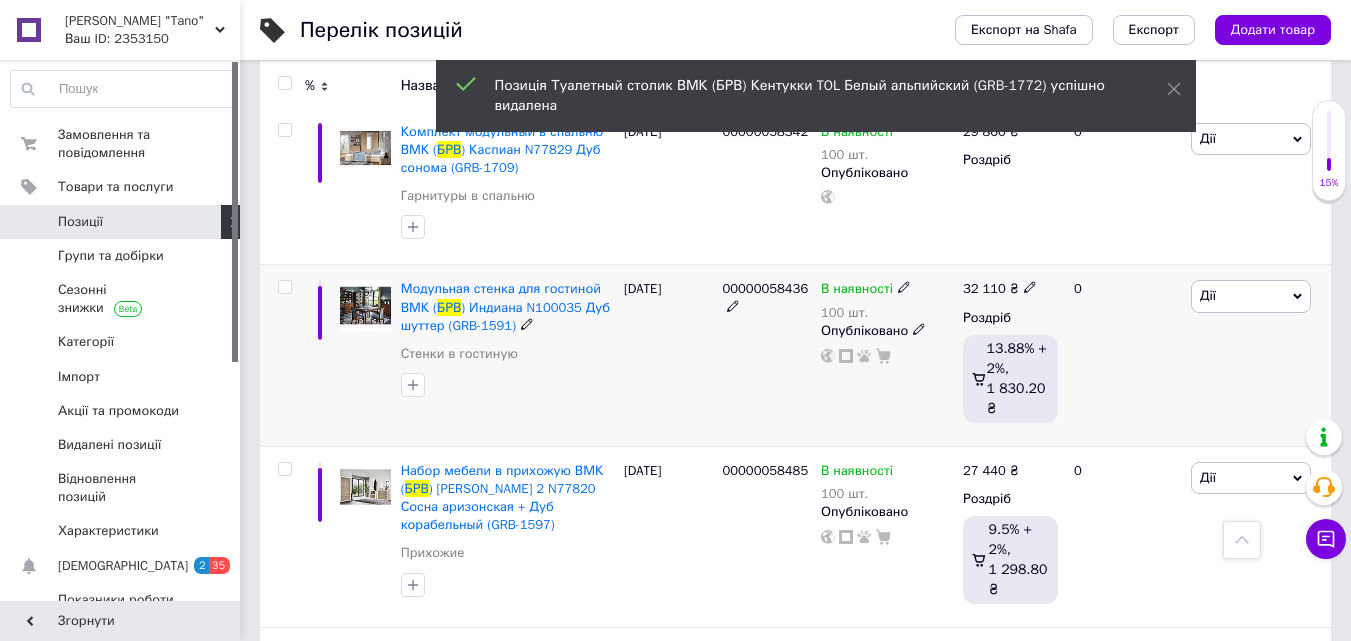 click on "Дії" at bounding box center (1251, 296) 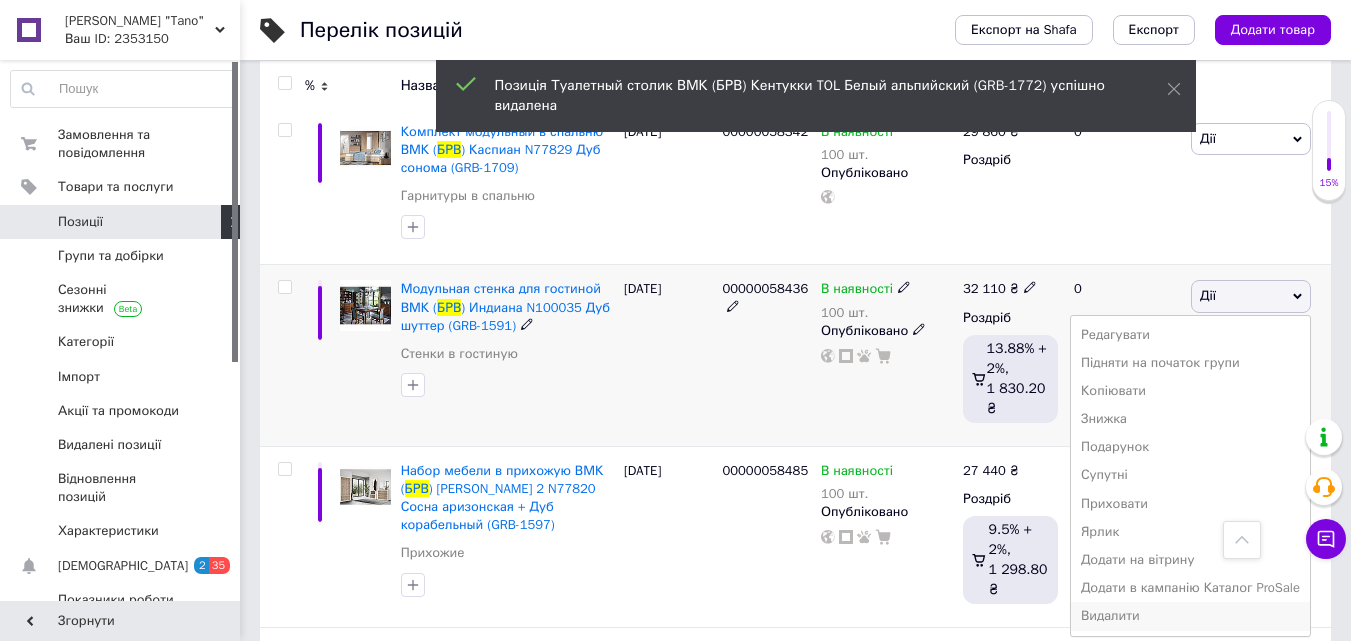 click on "Видалити" at bounding box center [1190, 616] 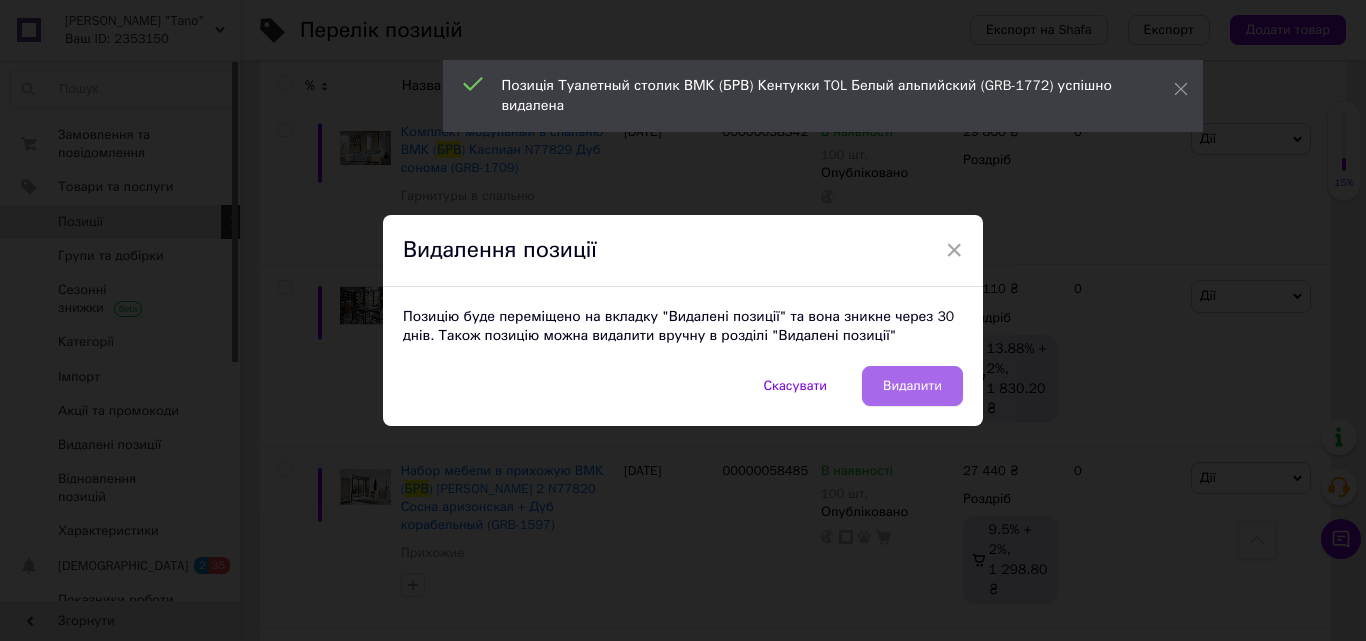 click on "Видалити" at bounding box center (912, 386) 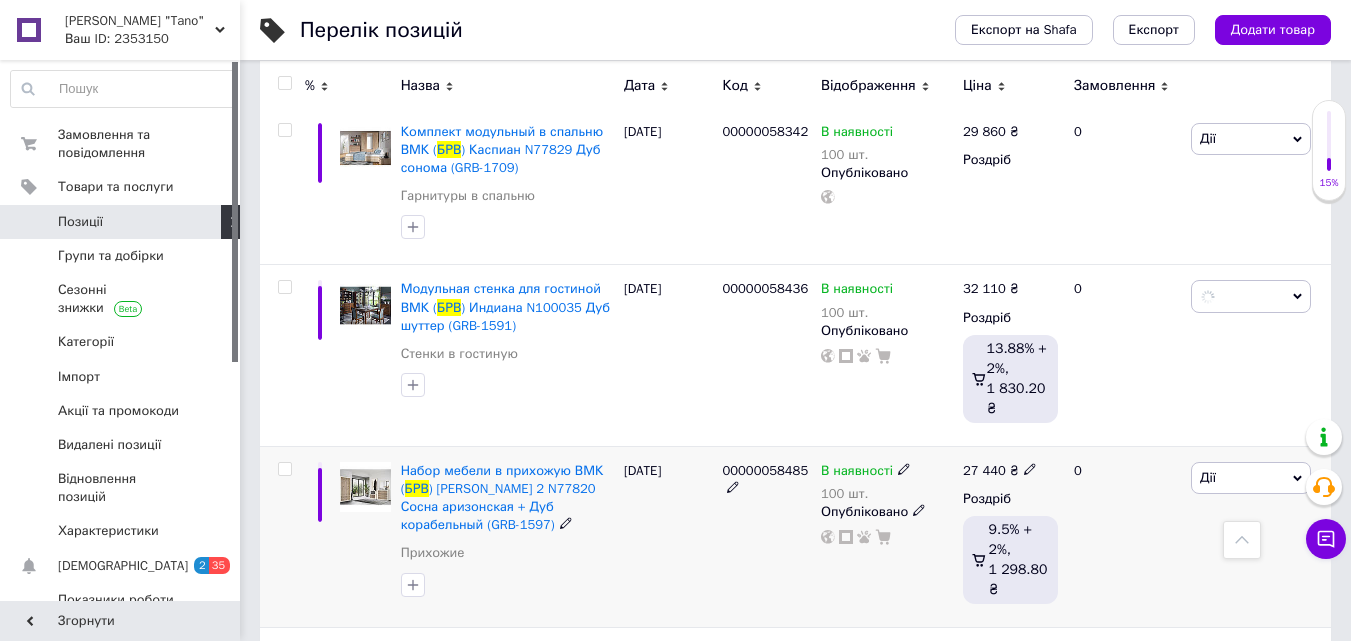 scroll, scrollTop: 200, scrollLeft: 0, axis: vertical 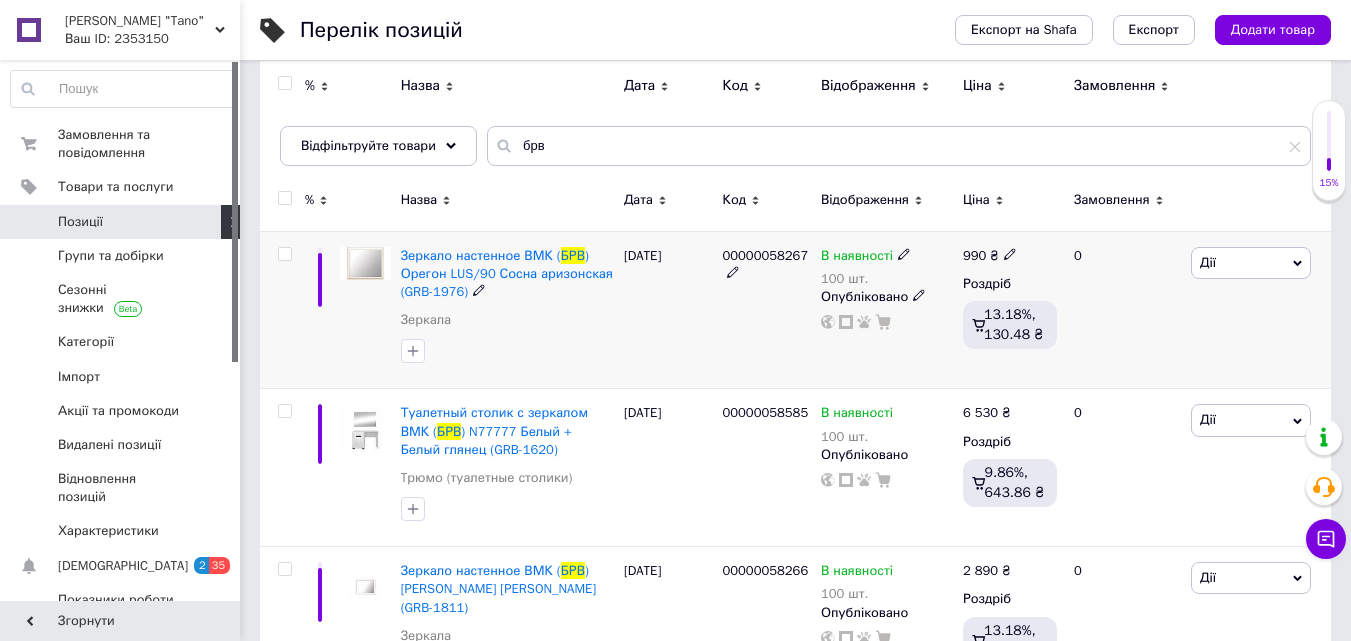 click on "Дії" at bounding box center [1251, 263] 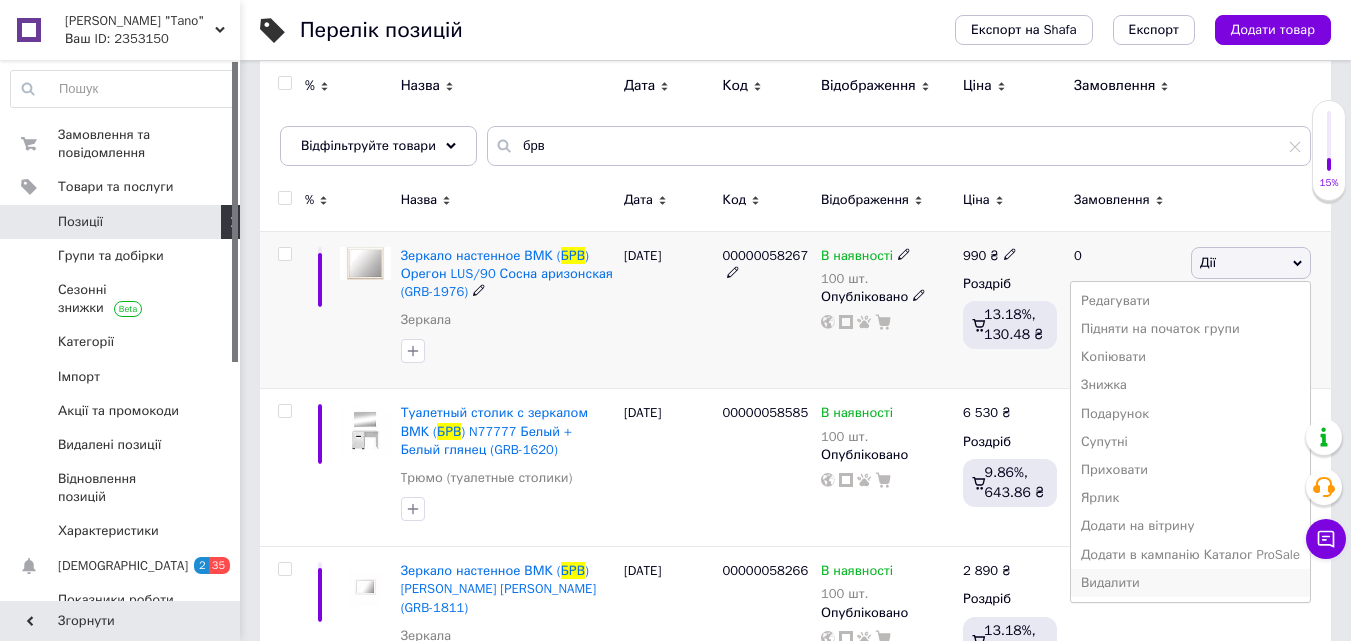 click on "Видалити" at bounding box center [1190, 583] 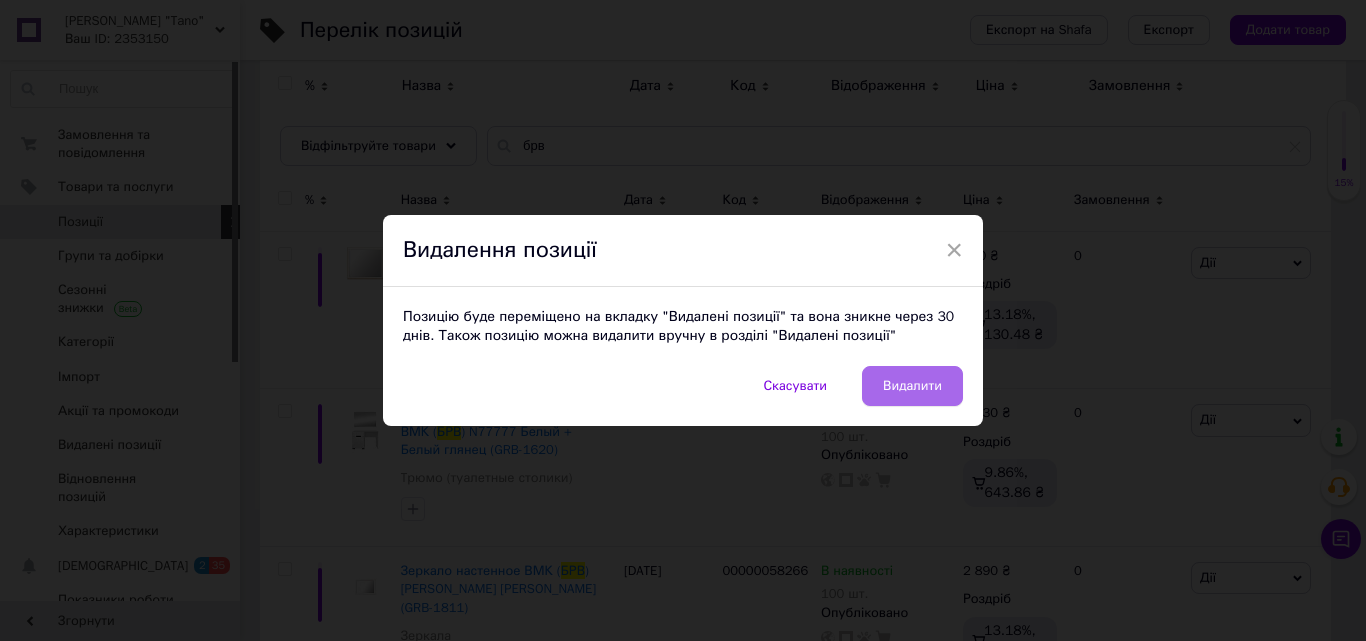 click on "Видалити" at bounding box center [912, 386] 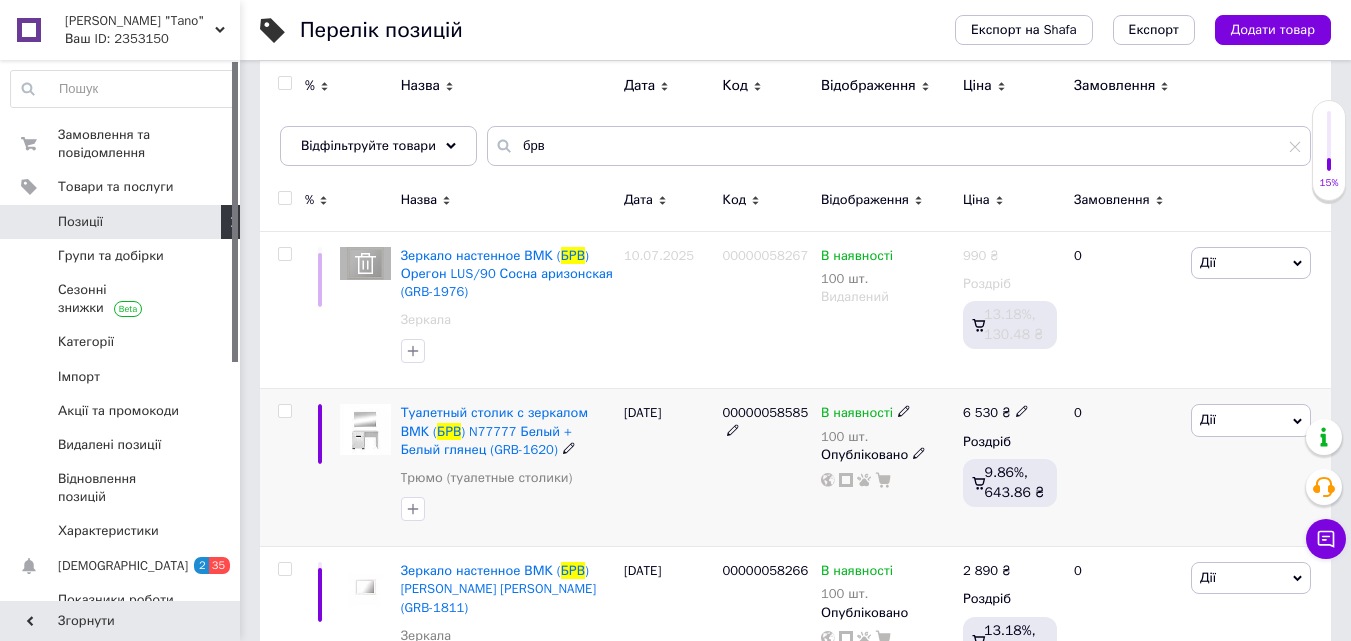 click on "Дії" at bounding box center [1251, 420] 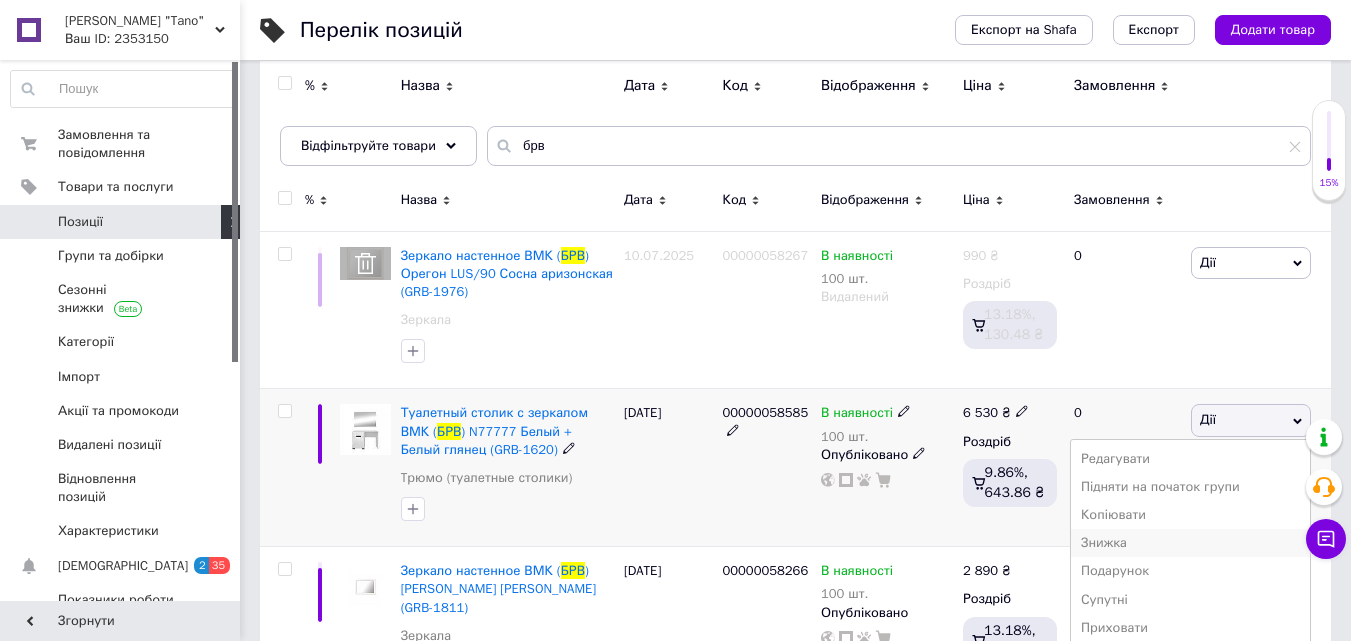 scroll, scrollTop: 400, scrollLeft: 0, axis: vertical 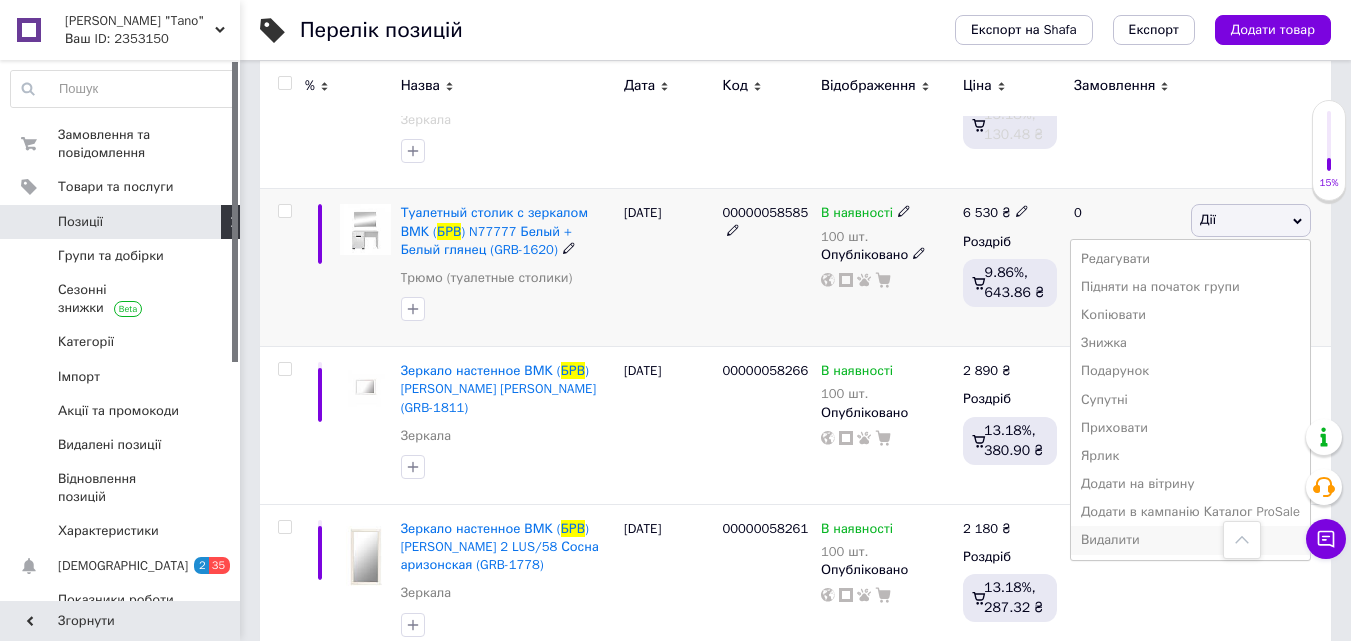 click on "Видалити" at bounding box center [1190, 540] 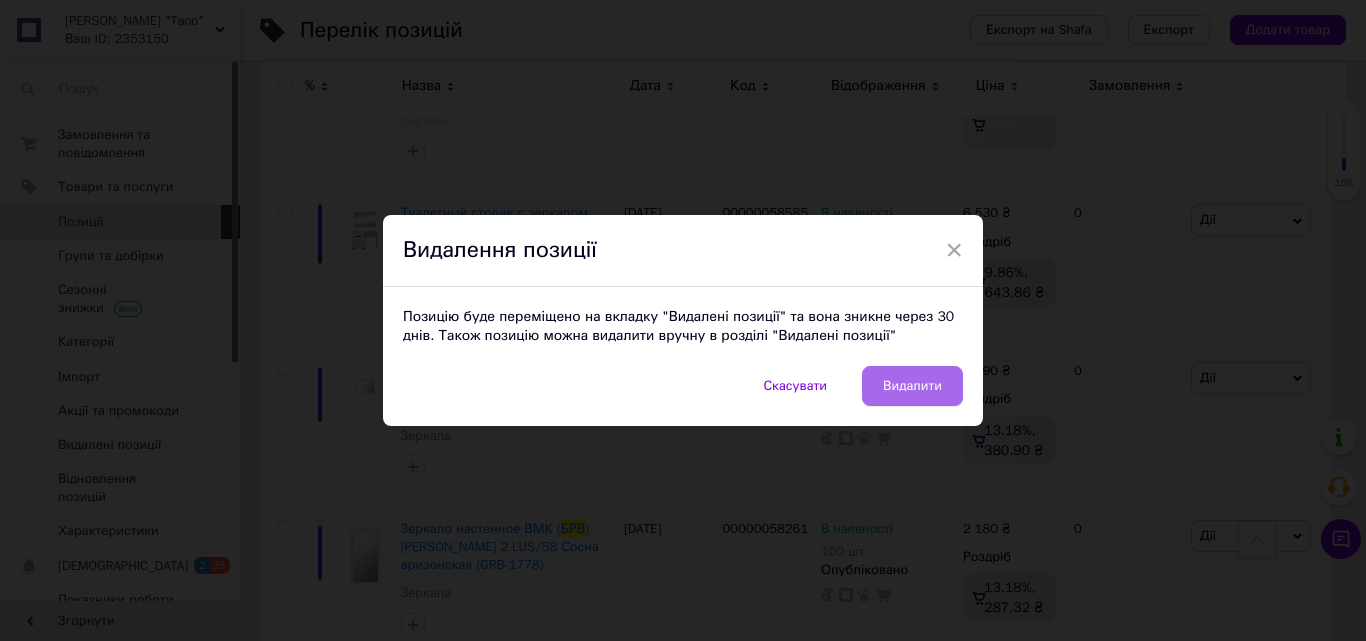 drag, startPoint x: 901, startPoint y: 393, endPoint x: 919, endPoint y: 392, distance: 18.027756 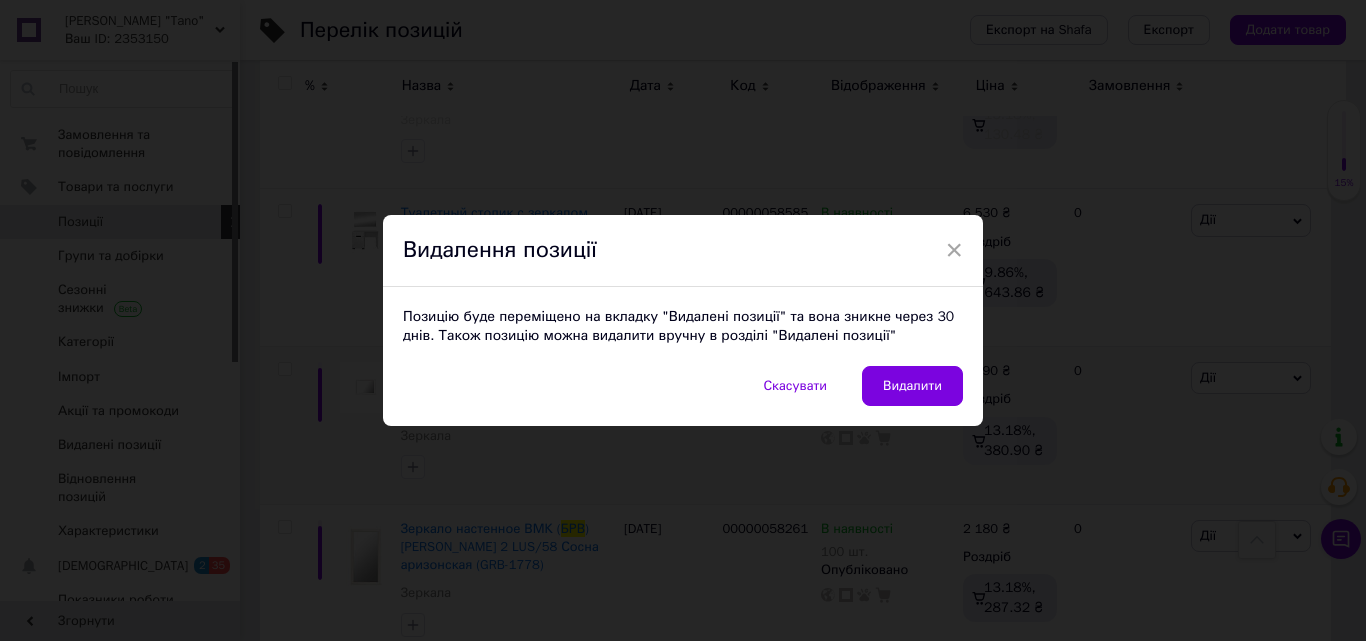 click on "Видалити" at bounding box center (912, 386) 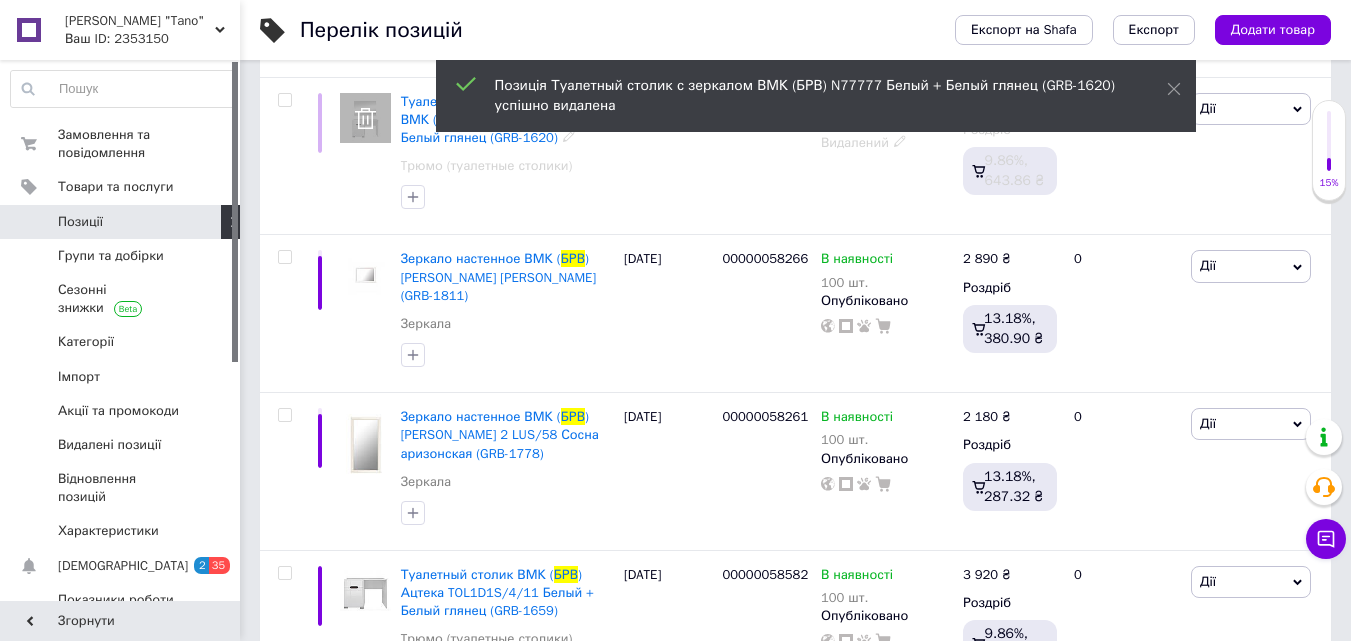scroll, scrollTop: 400, scrollLeft: 0, axis: vertical 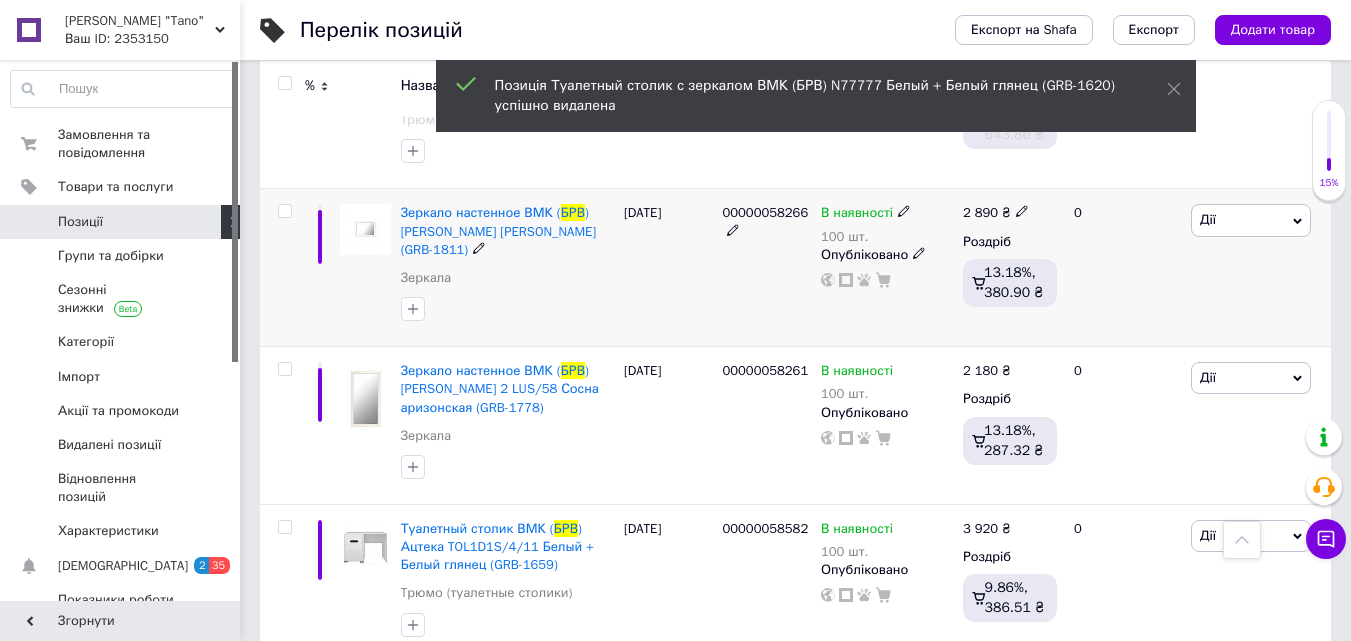click on "Дії" at bounding box center [1251, 220] 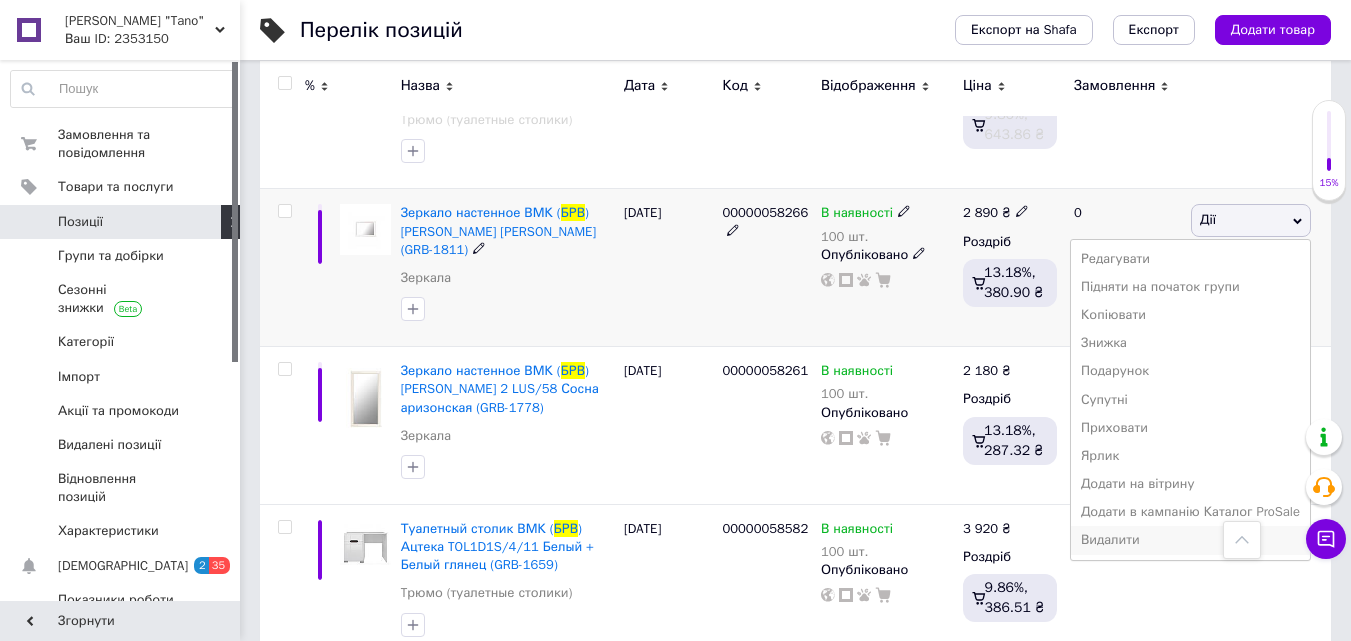 click on "Видалити" at bounding box center [1190, 540] 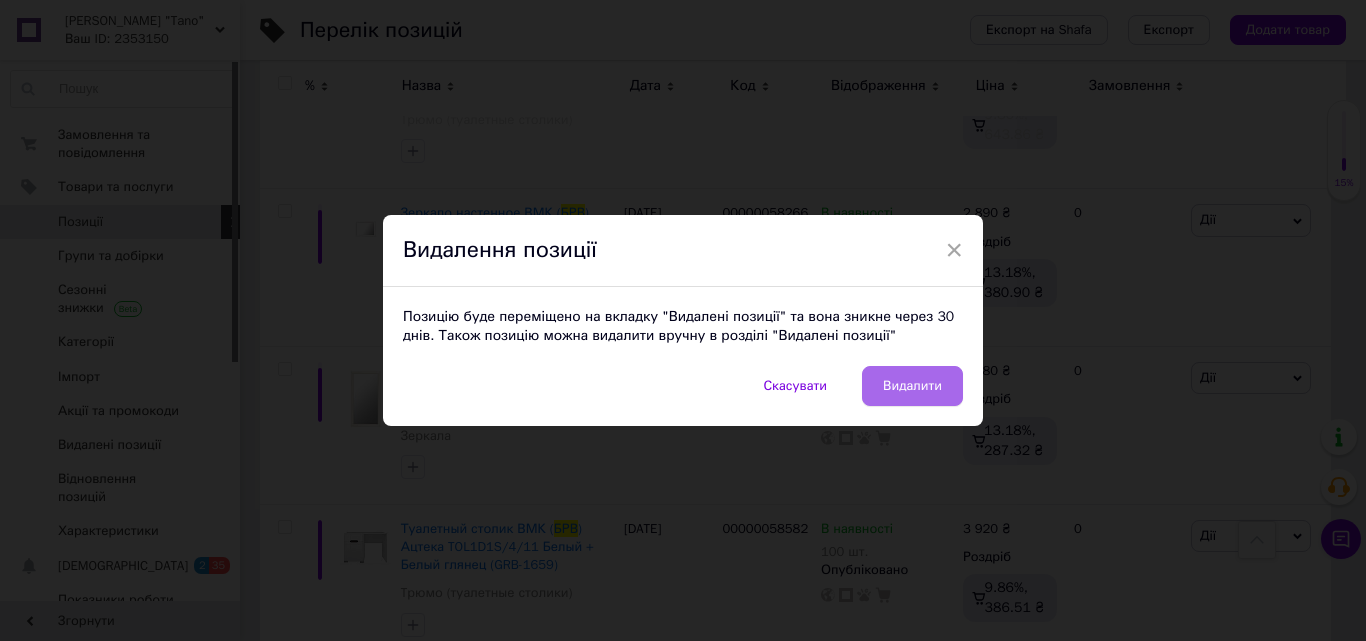 click on "Видалити" at bounding box center (912, 386) 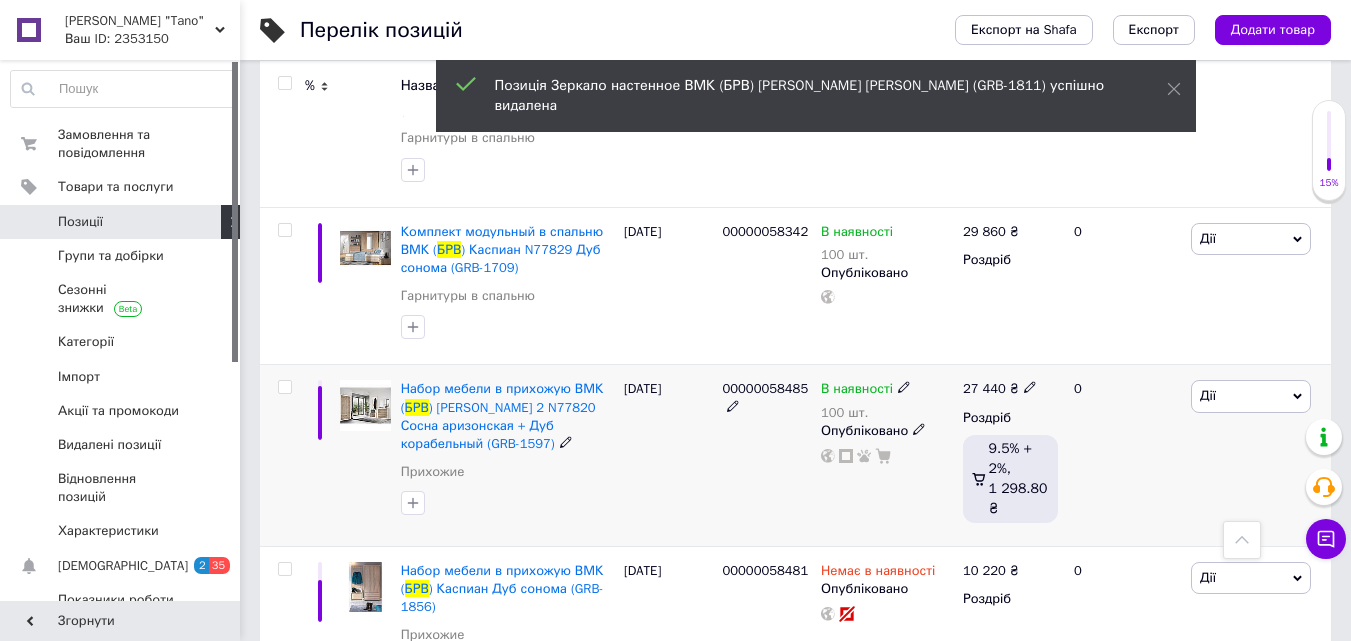 scroll, scrollTop: 200, scrollLeft: 0, axis: vertical 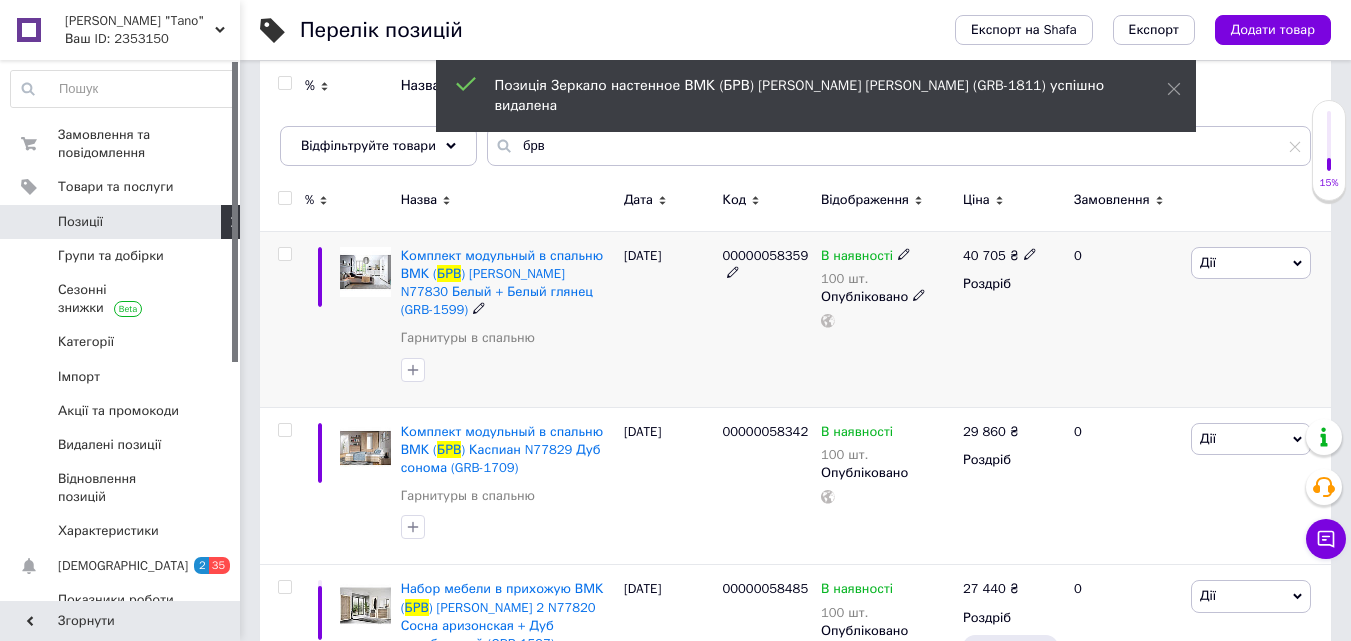 click on "Дії" at bounding box center [1251, 263] 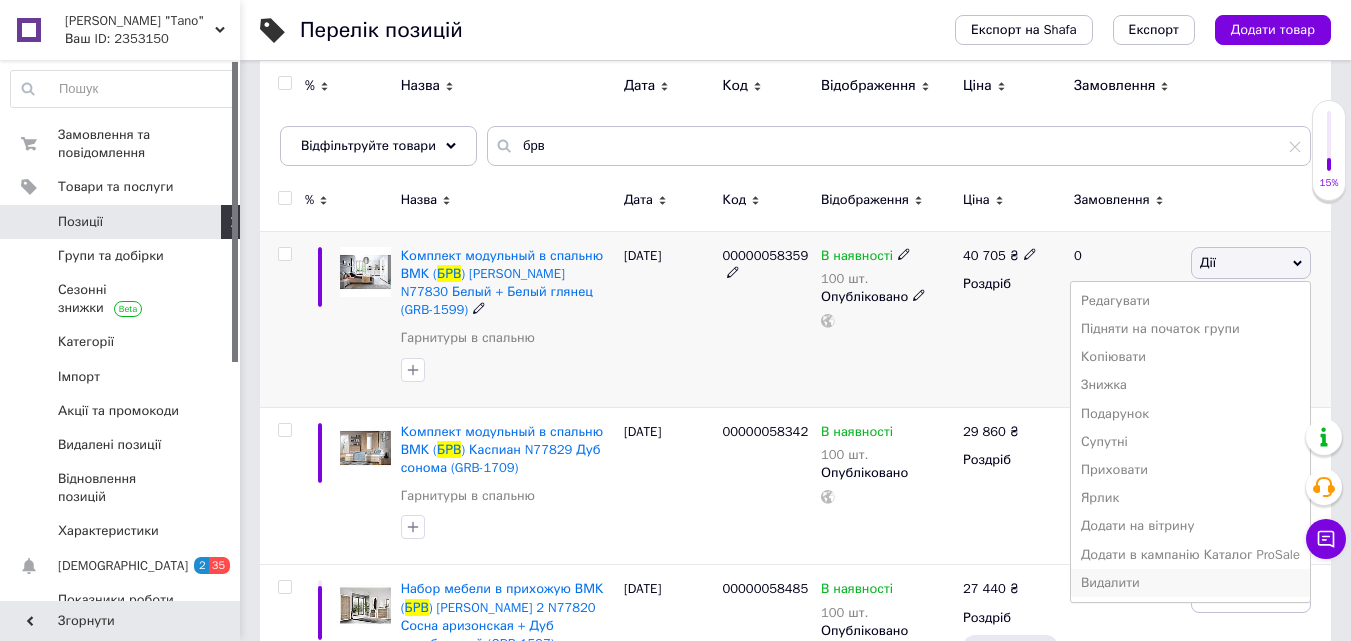 click on "Видалити" at bounding box center (1190, 583) 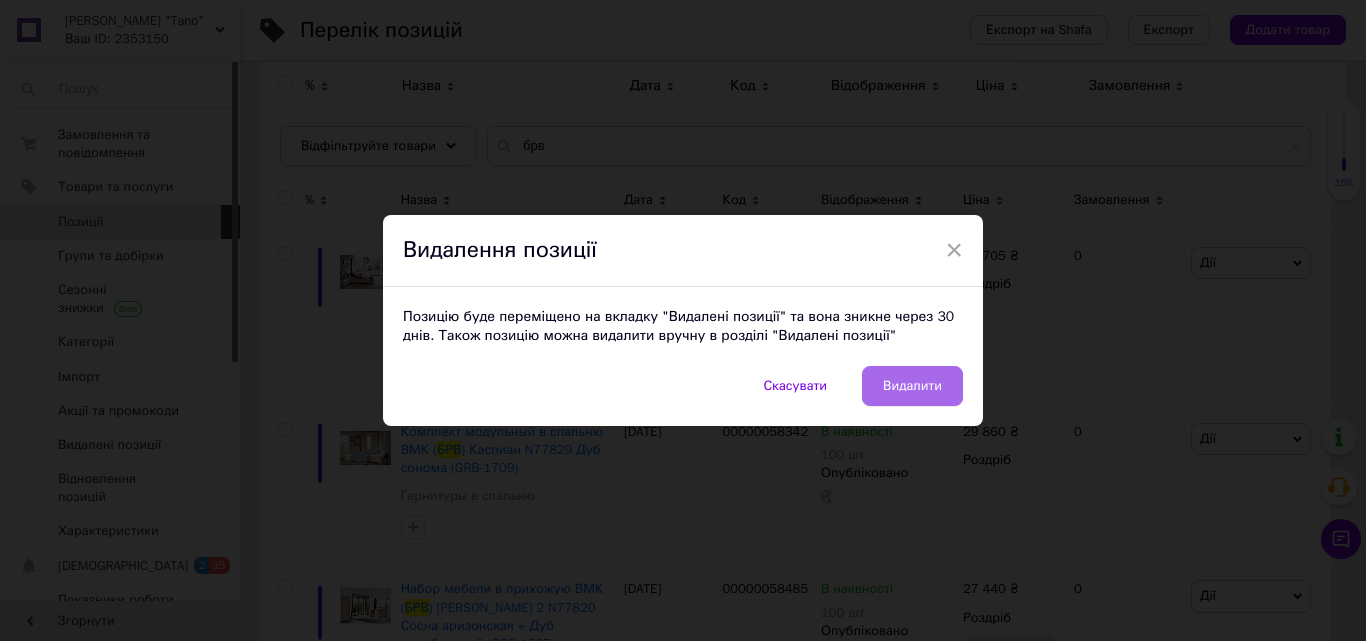 click on "Видалити" at bounding box center (912, 386) 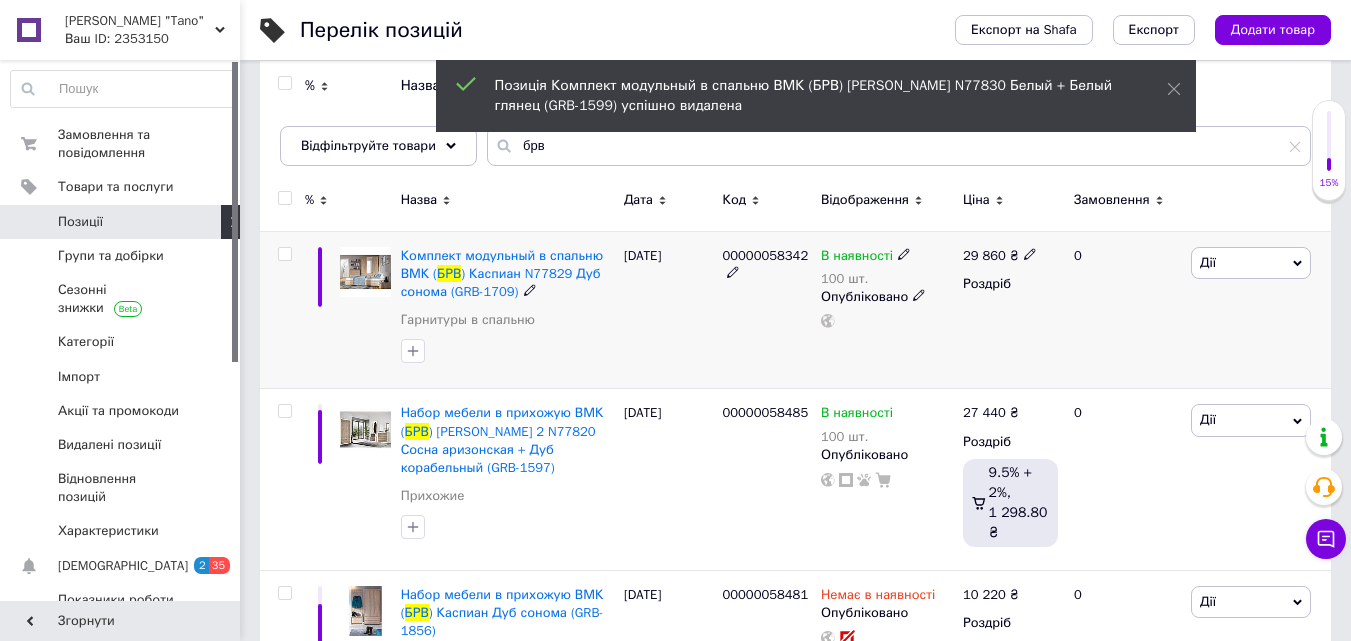 click on "Дії" at bounding box center (1251, 263) 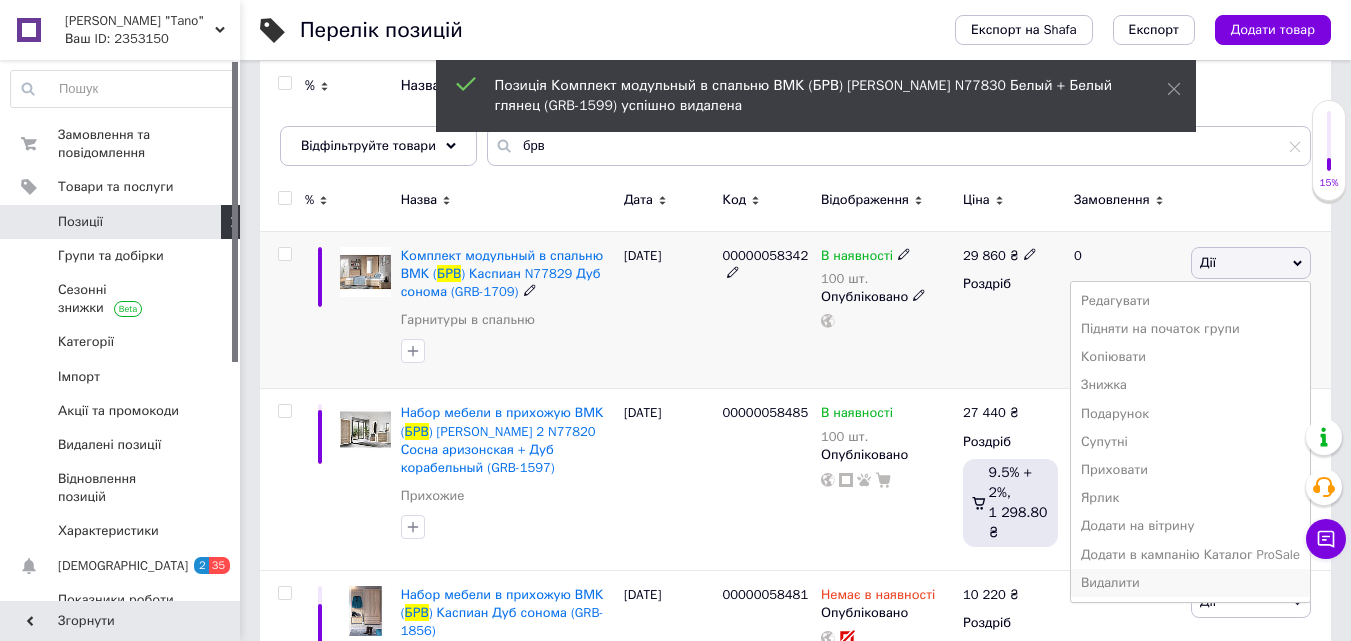 click on "Видалити" at bounding box center (1190, 583) 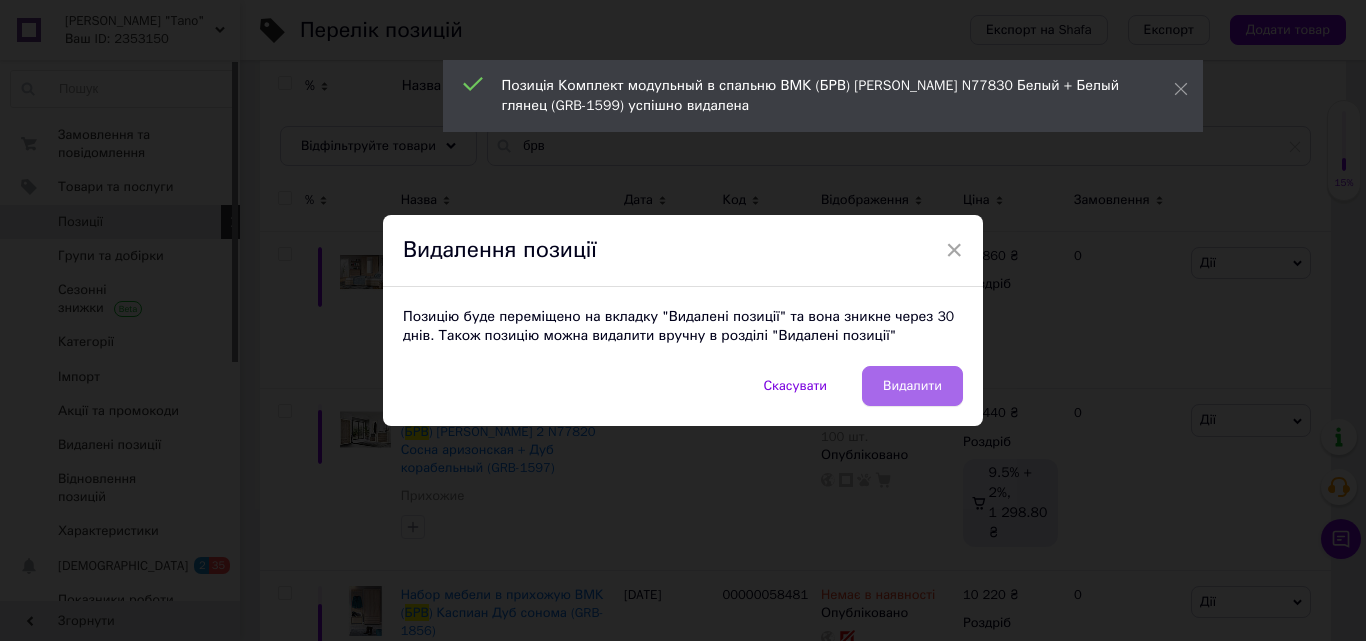 click on "Видалити" at bounding box center (912, 386) 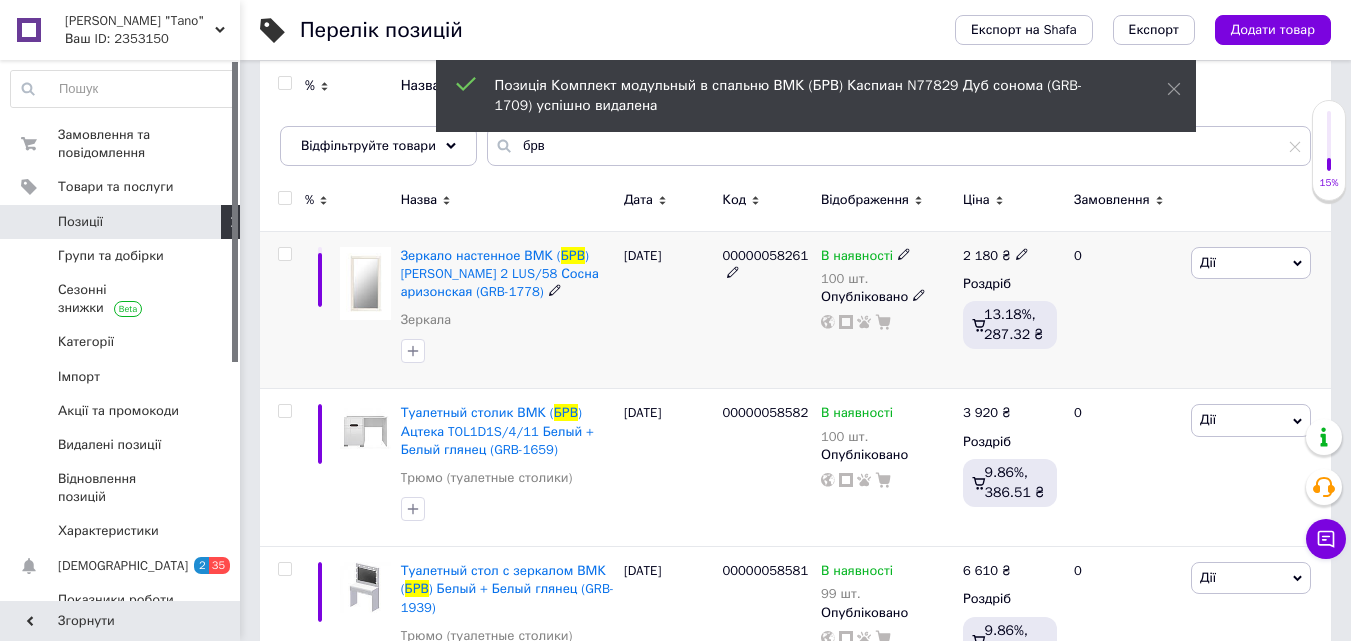 click on "Дії" at bounding box center (1251, 263) 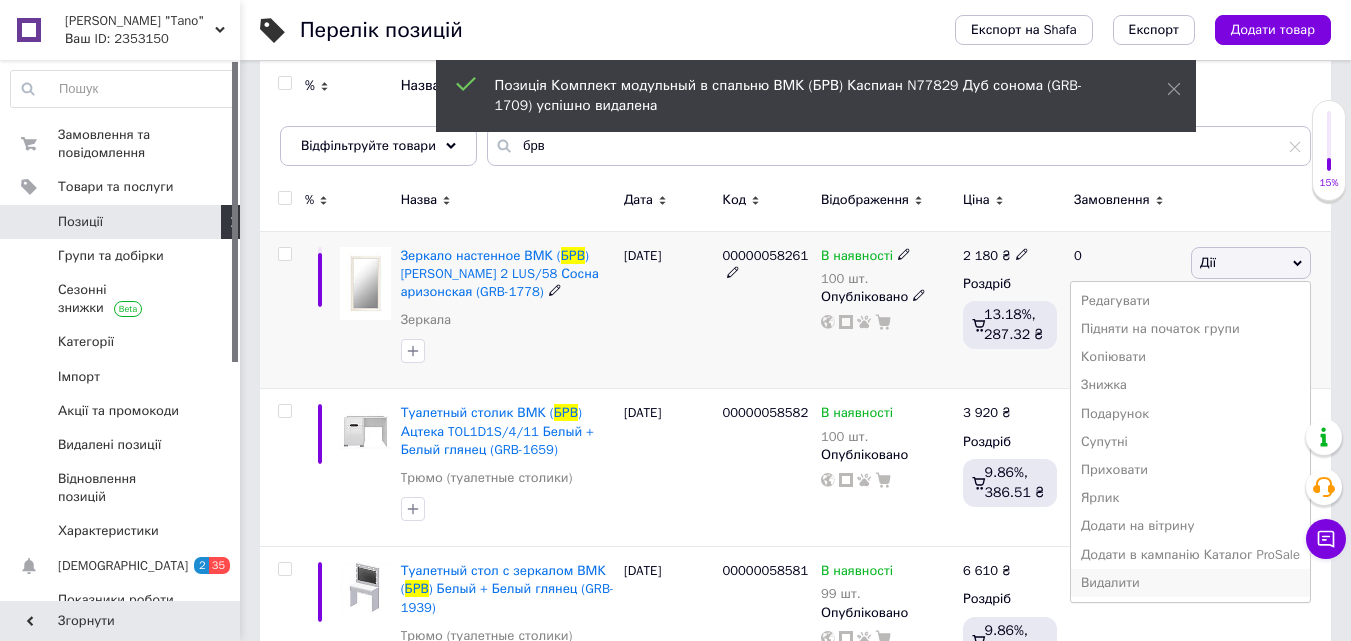 click on "Видалити" at bounding box center (1190, 583) 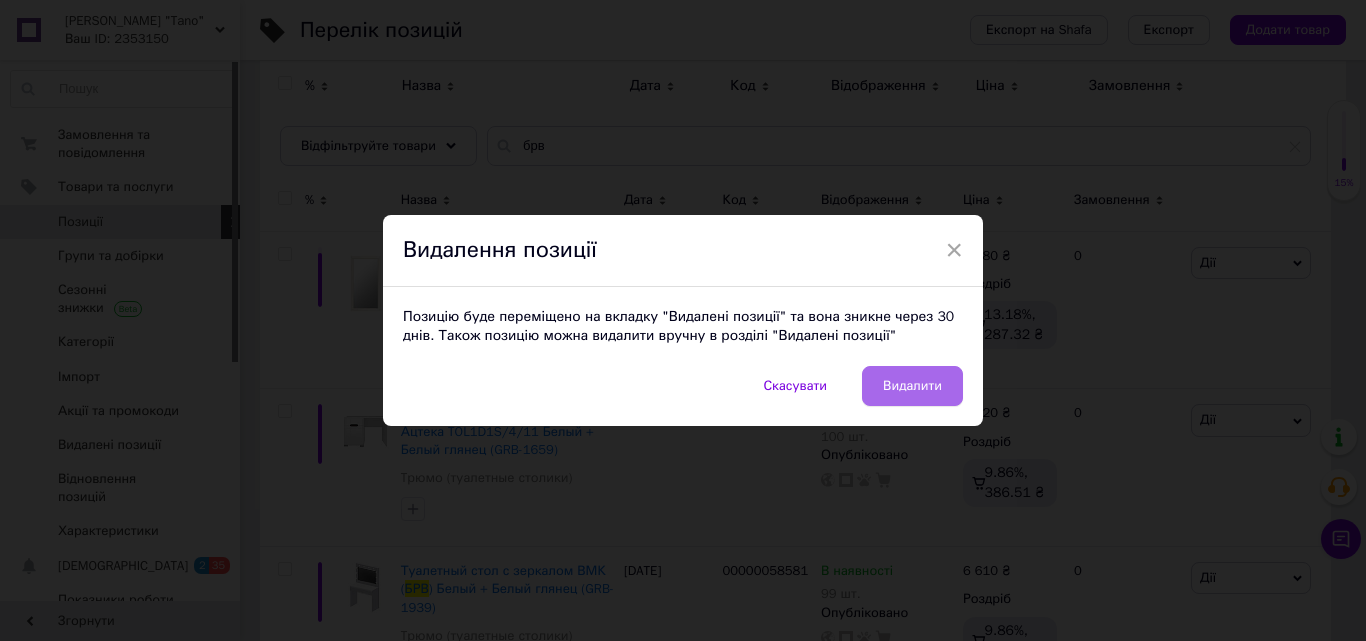click on "Видалити" at bounding box center (912, 386) 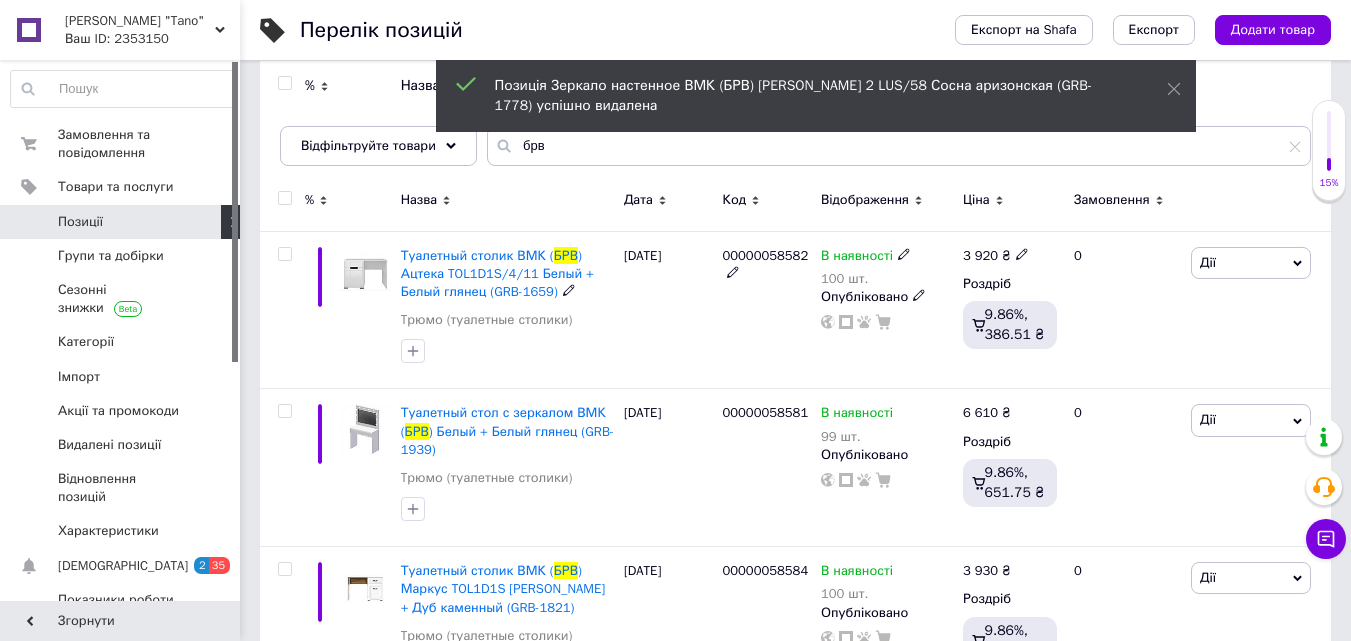 click on "Дії" at bounding box center [1251, 263] 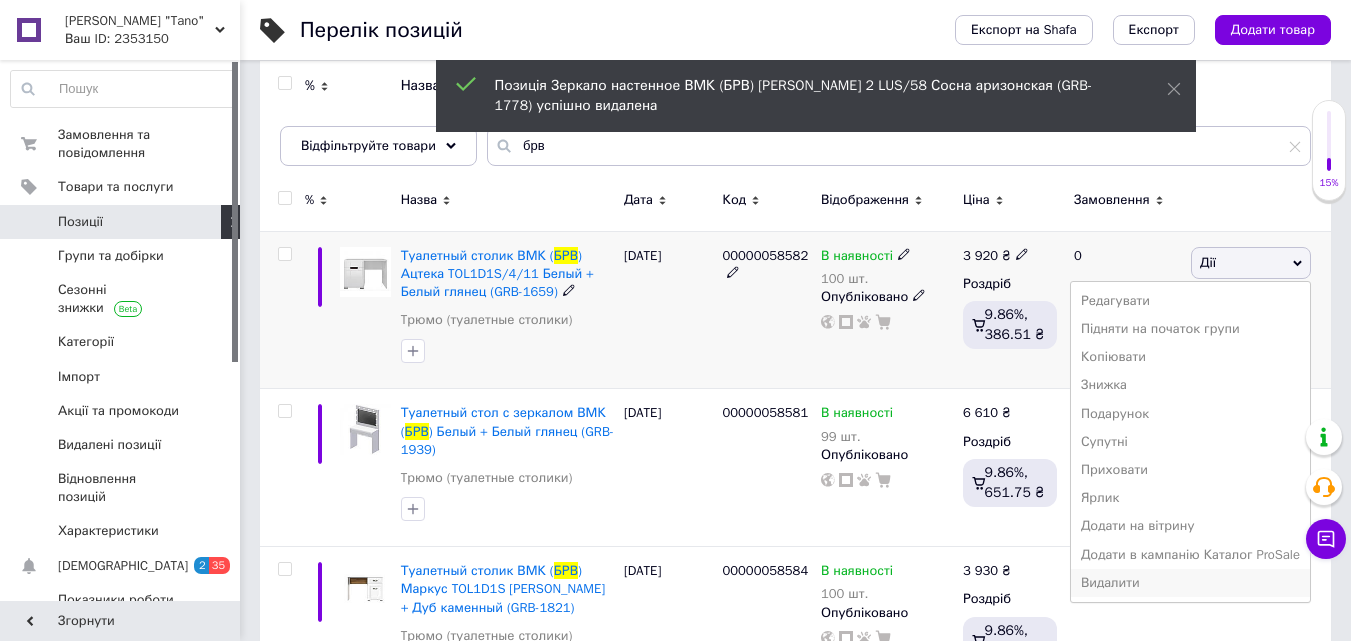 click on "Видалити" at bounding box center [1190, 583] 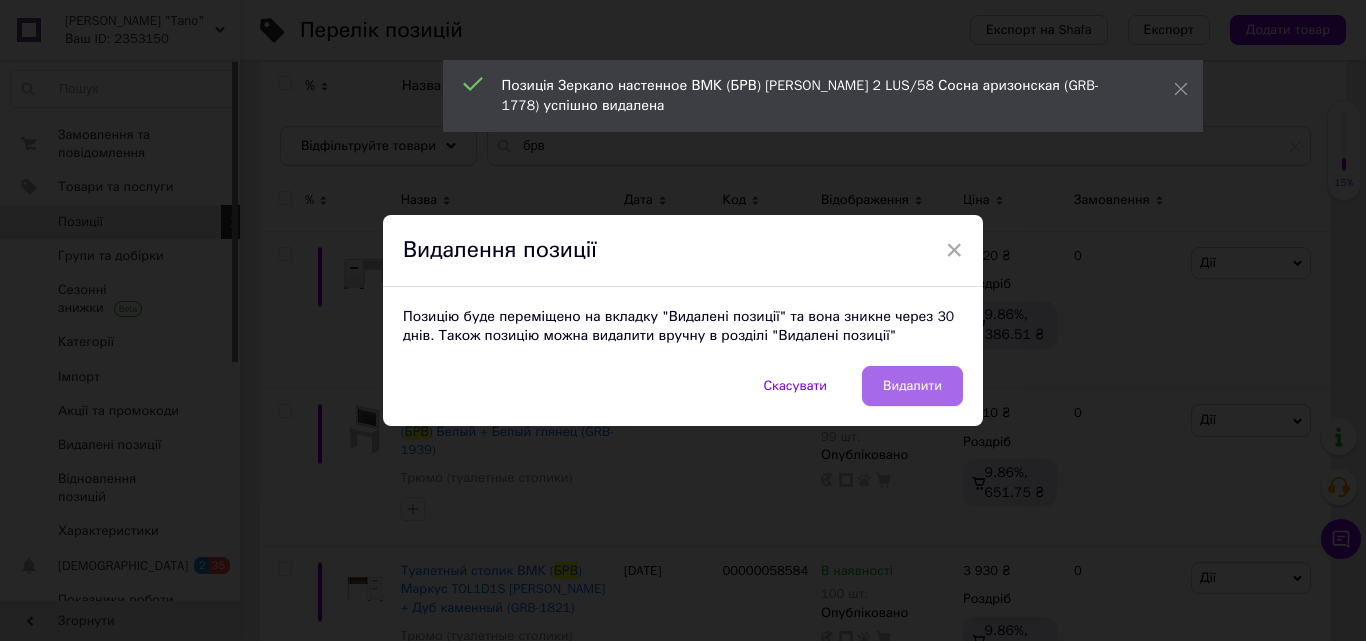 click on "Видалити" at bounding box center [912, 386] 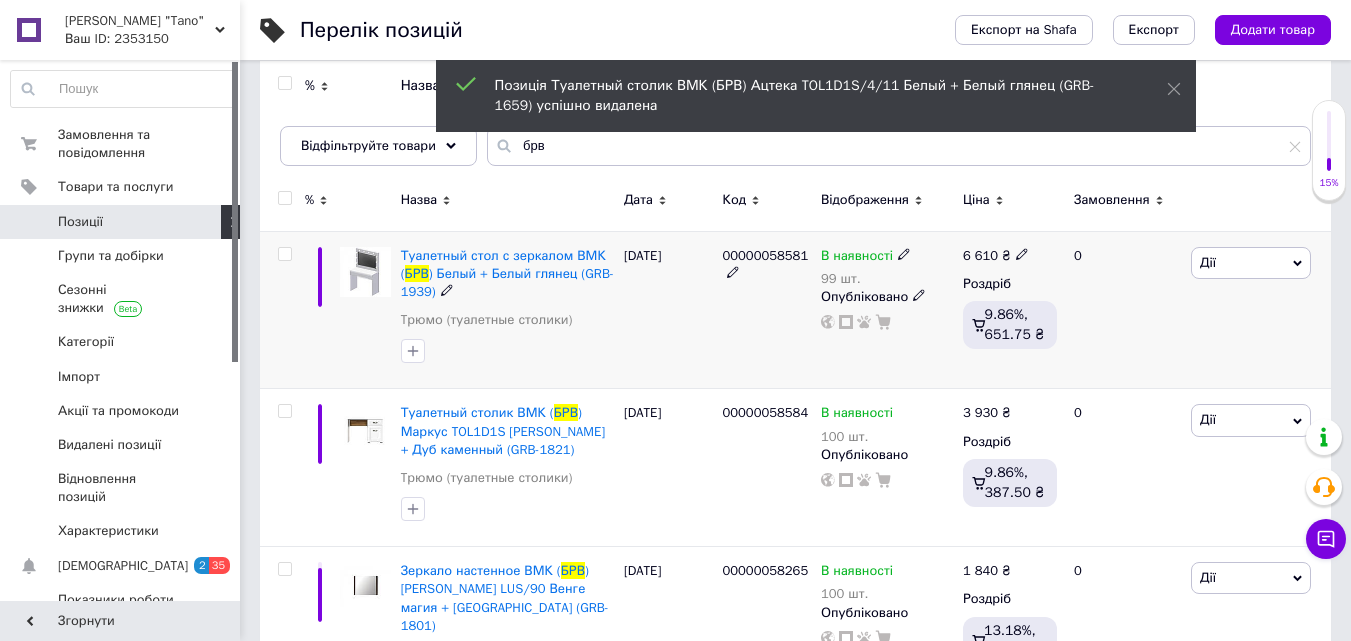 click on "Дії" at bounding box center (1251, 263) 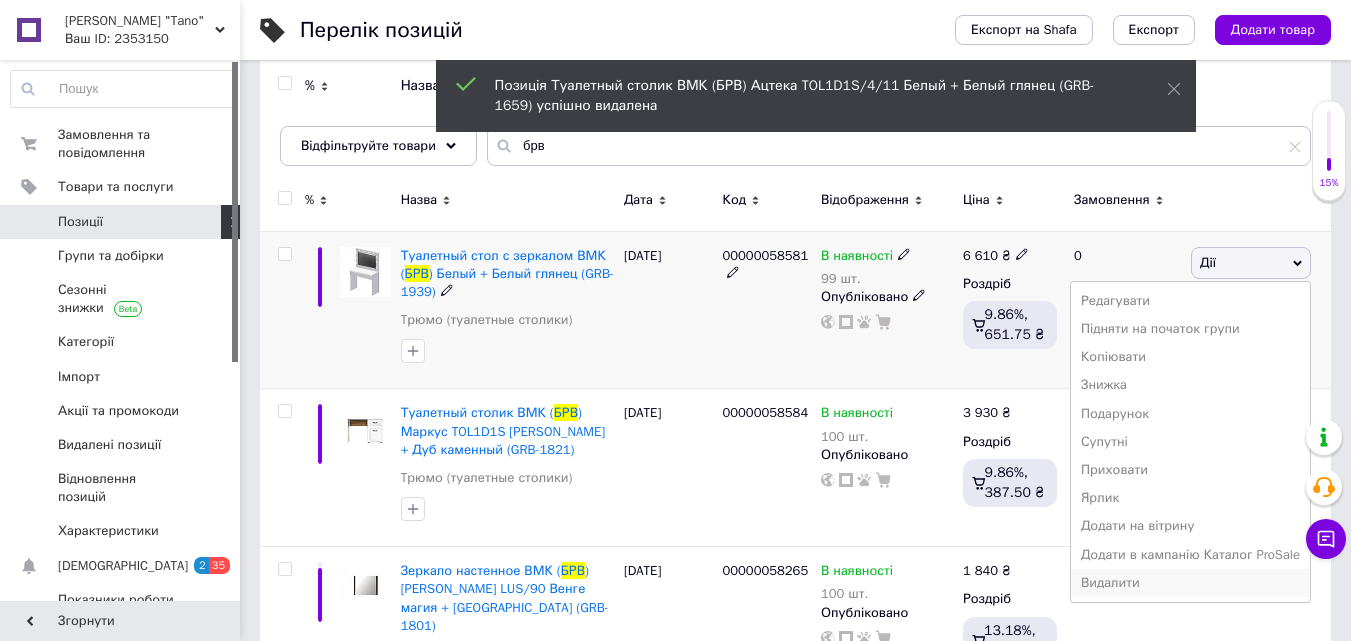 click on "Видалити" at bounding box center (1190, 583) 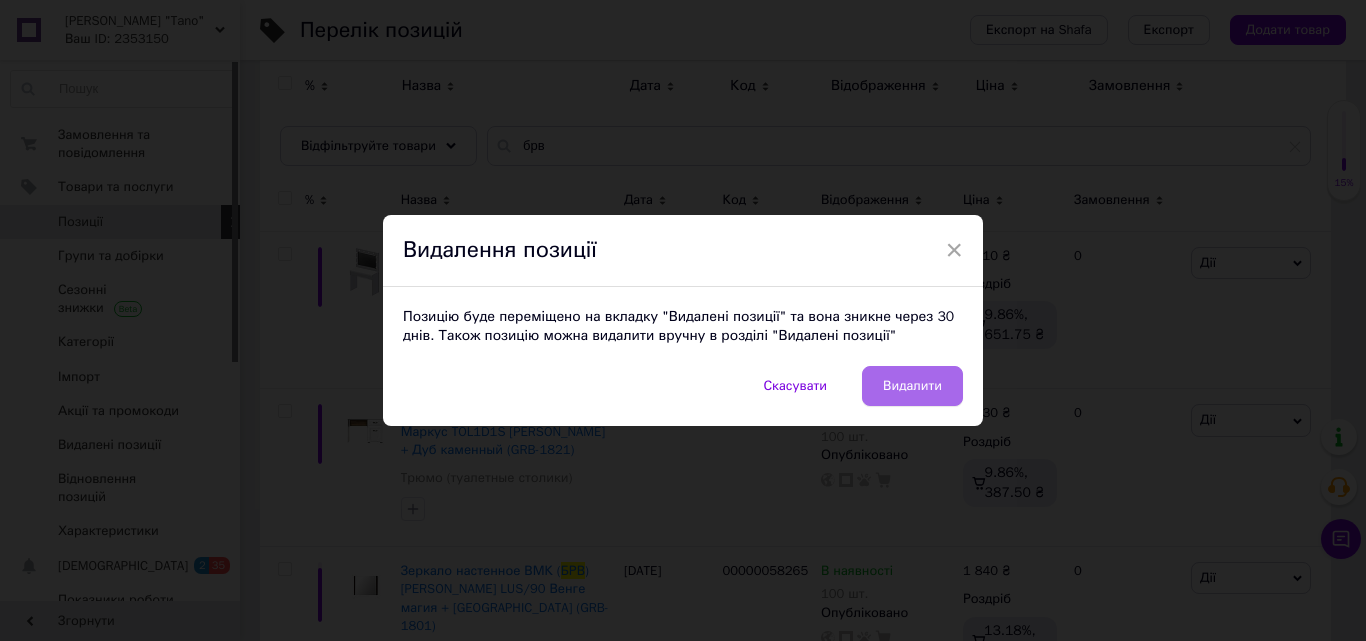 click on "Видалити" at bounding box center [912, 386] 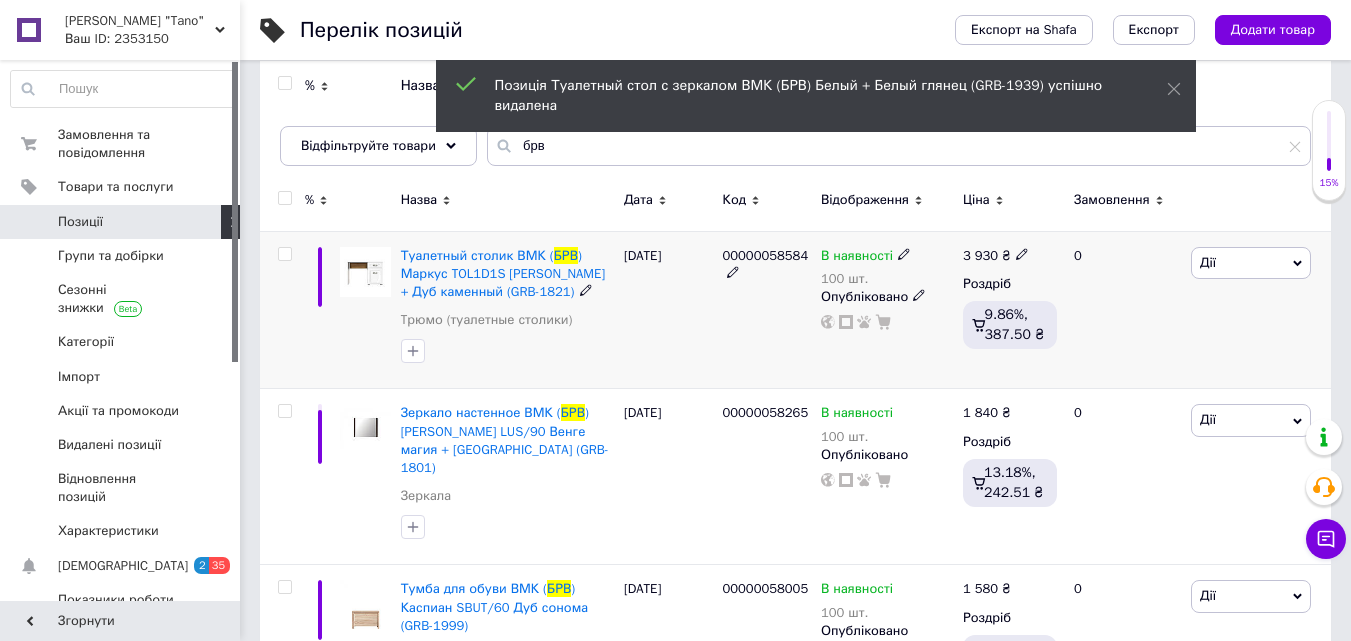 click on "Дії" at bounding box center (1251, 263) 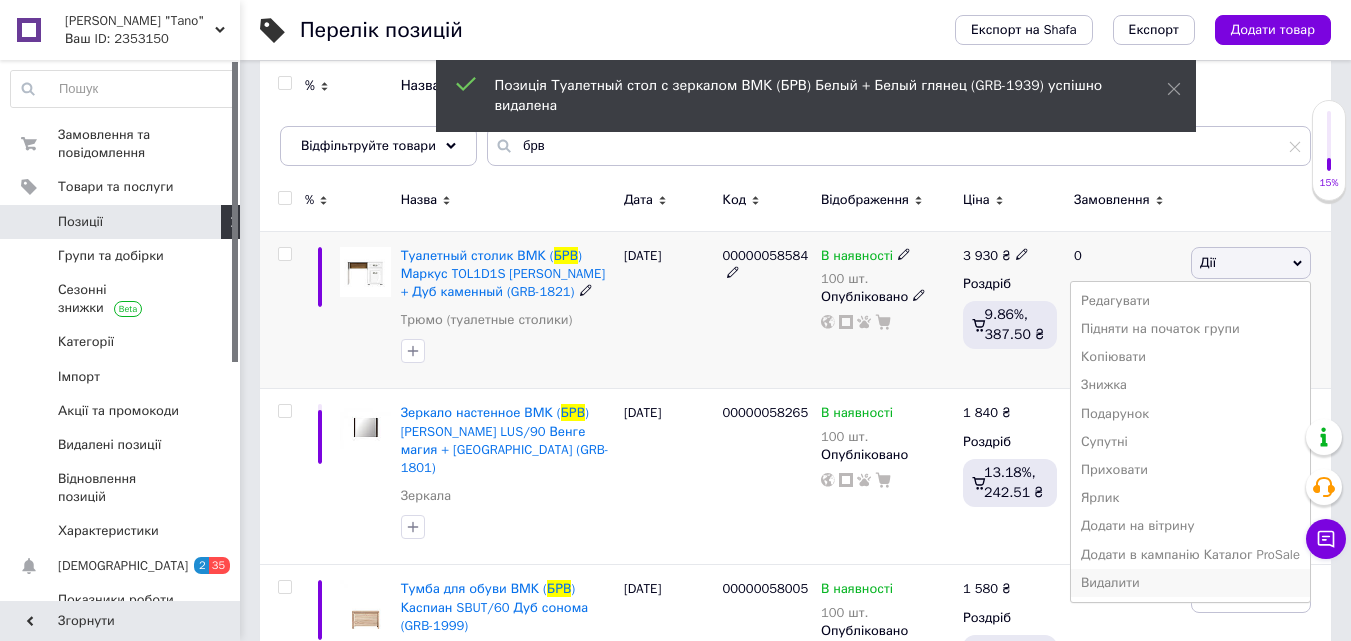 click on "Видалити" at bounding box center [1190, 583] 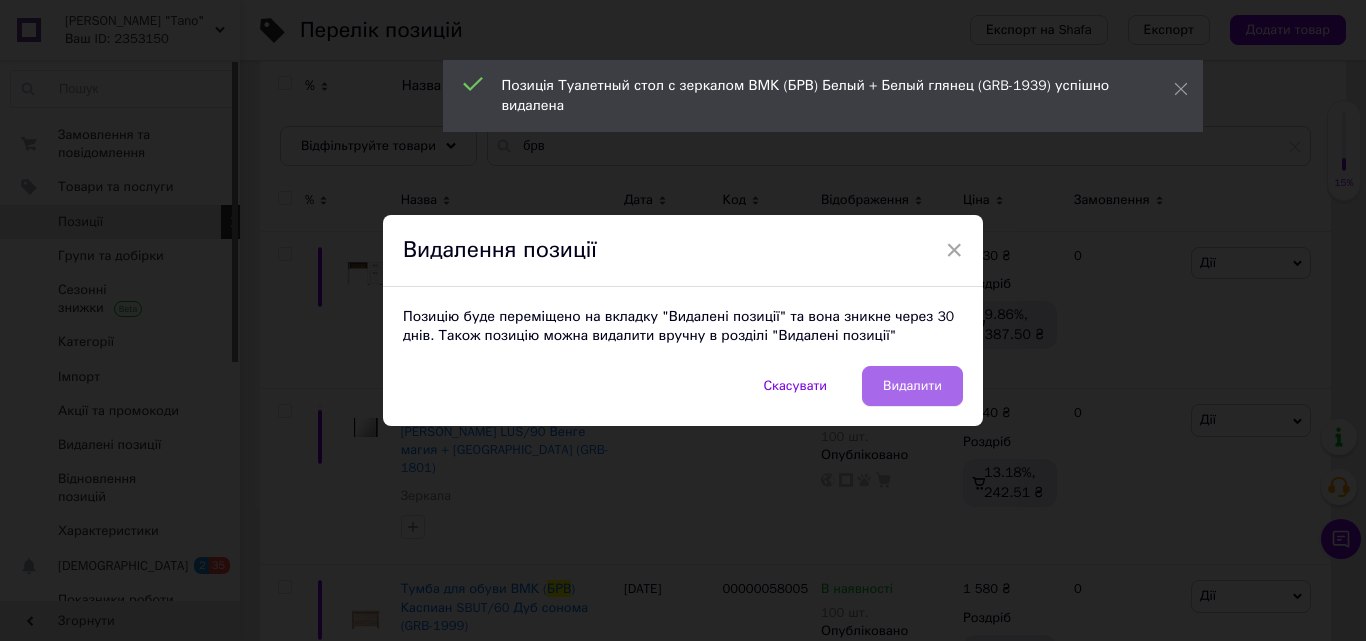 click on "Видалити" at bounding box center (912, 386) 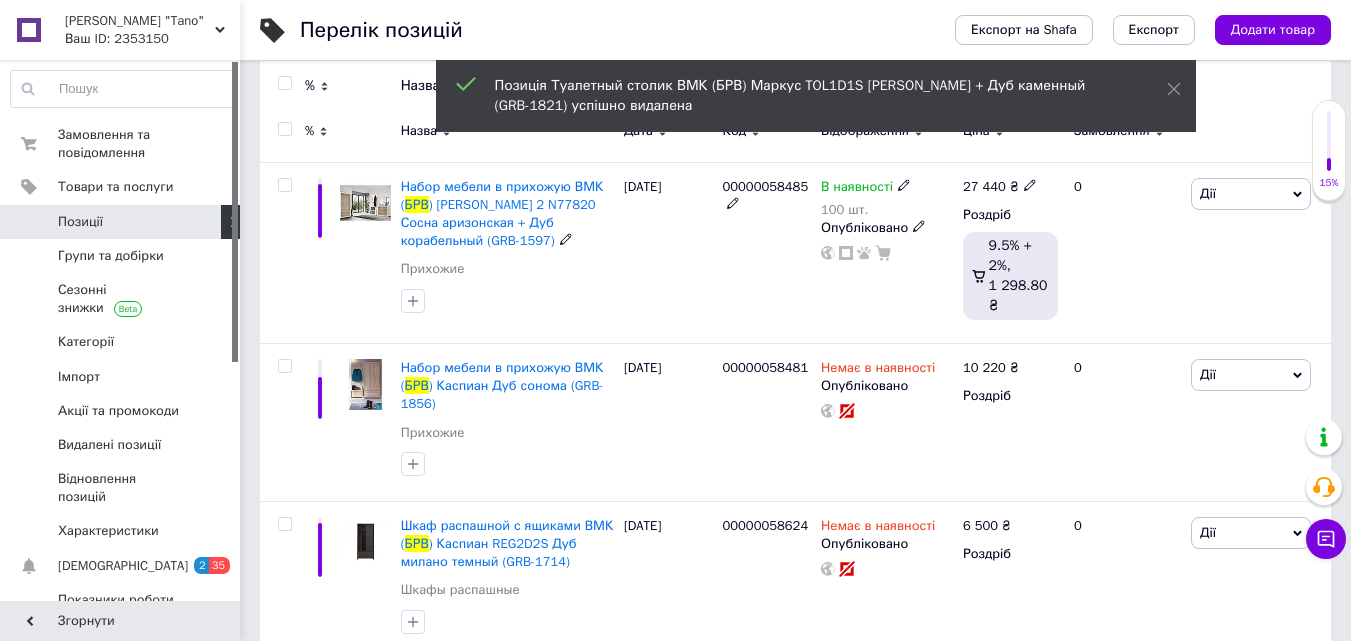 scroll, scrollTop: 300, scrollLeft: 0, axis: vertical 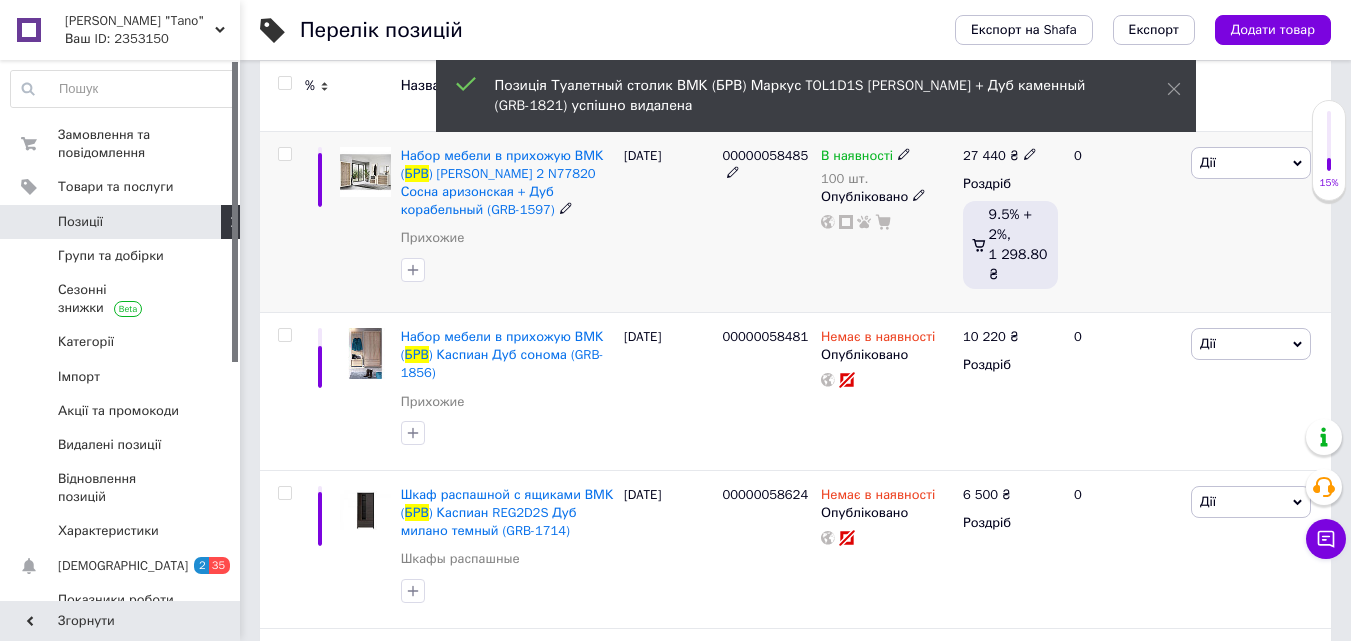 click on "Дії" at bounding box center (1251, 163) 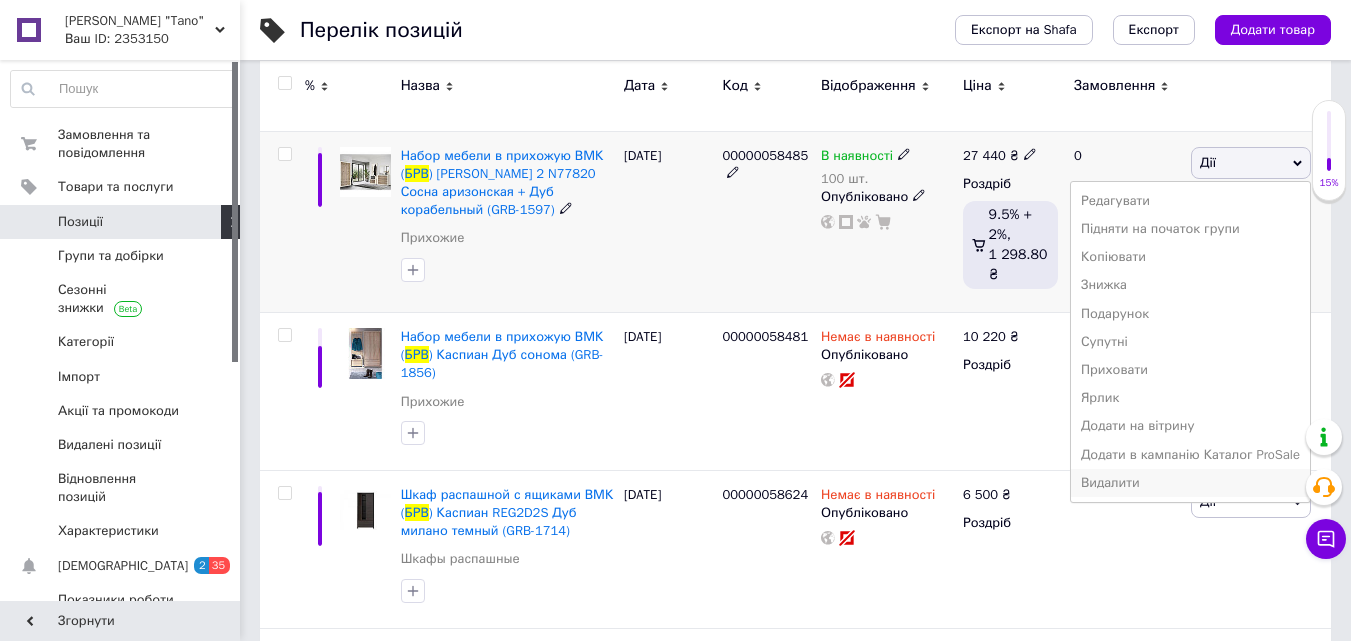 click on "Видалити" at bounding box center (1190, 483) 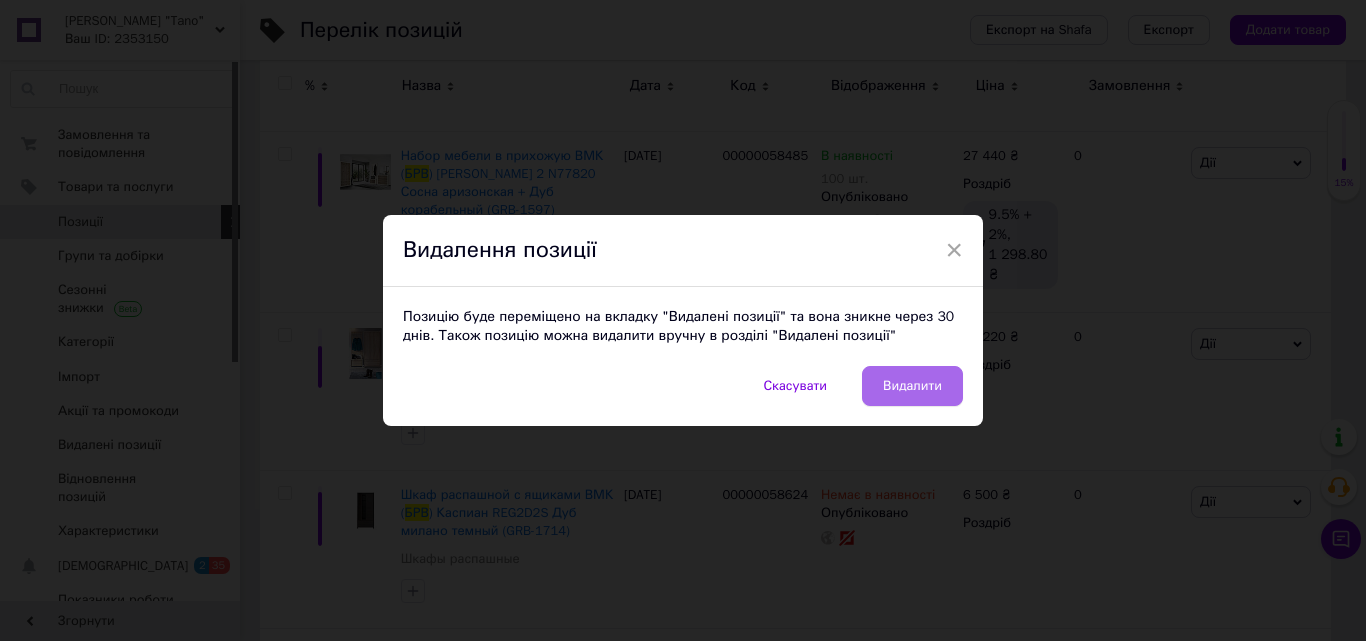 click on "Видалити" at bounding box center (912, 386) 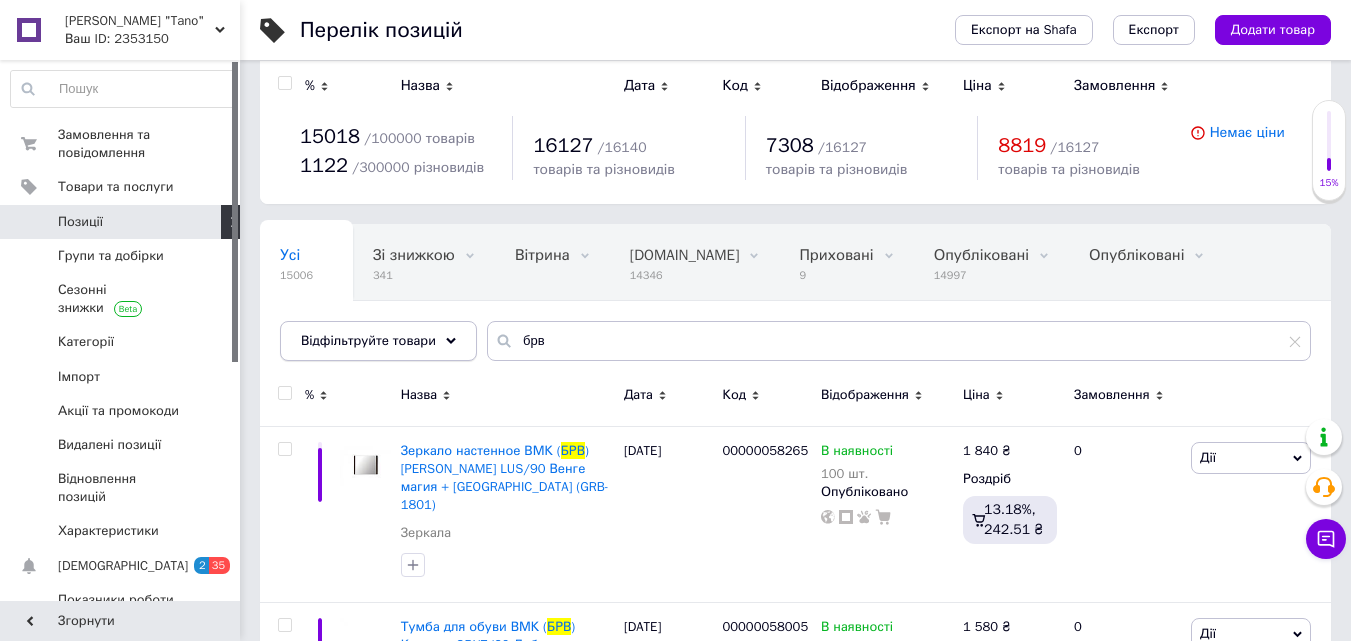 scroll, scrollTop: 0, scrollLeft: 0, axis: both 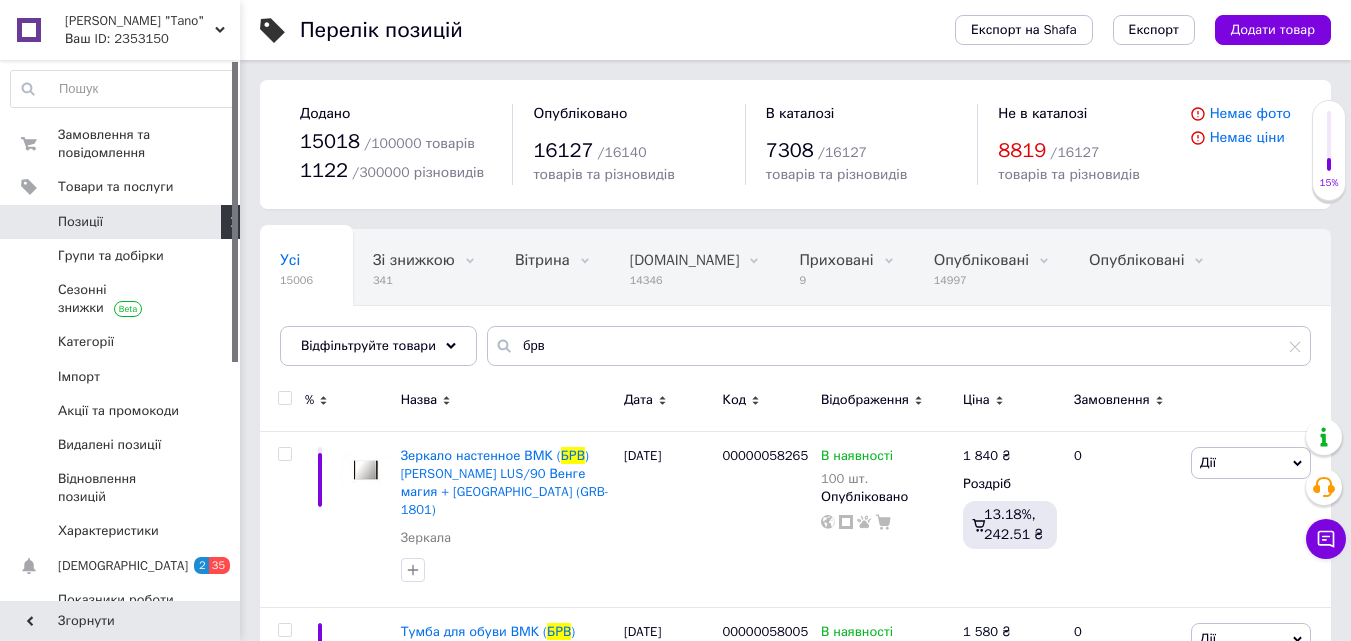 click at bounding box center [284, 398] 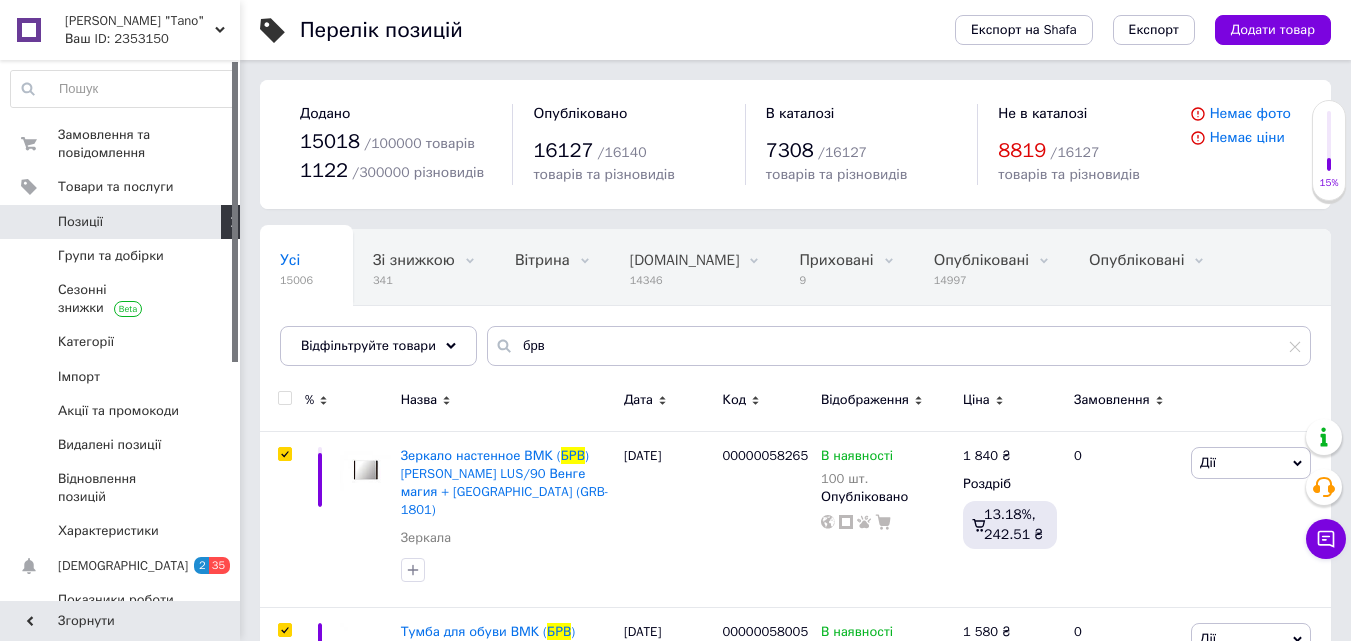 checkbox on "true" 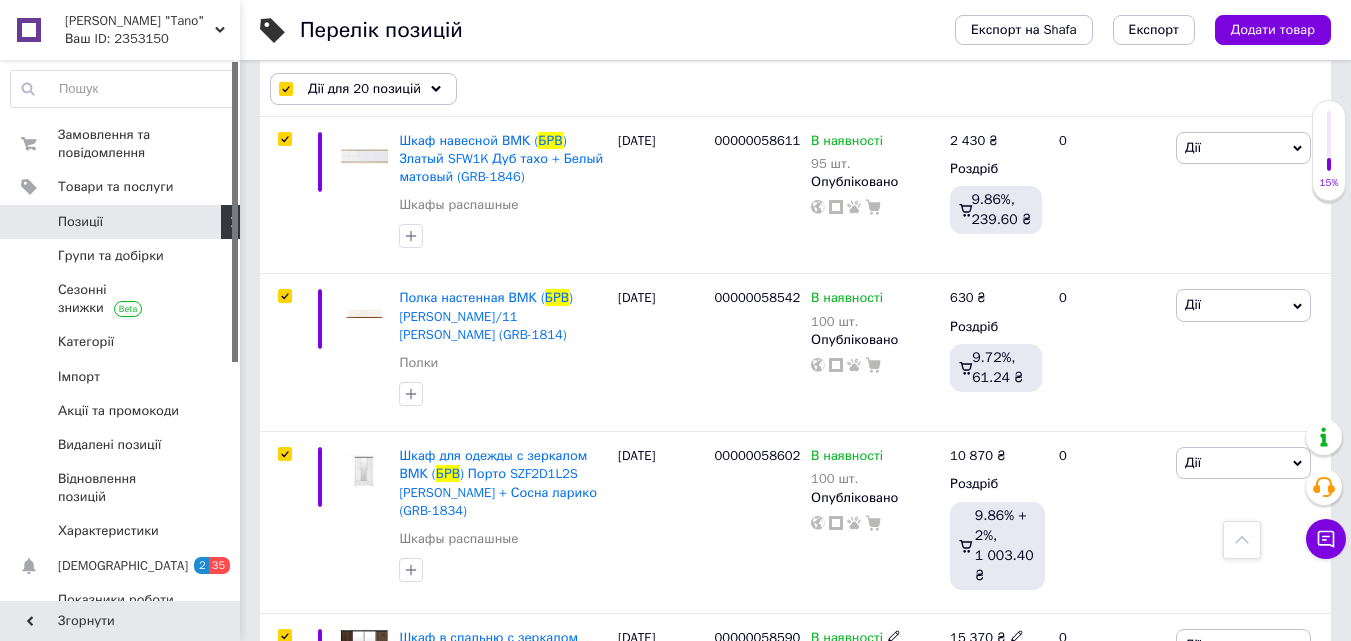 scroll, scrollTop: 1800, scrollLeft: 0, axis: vertical 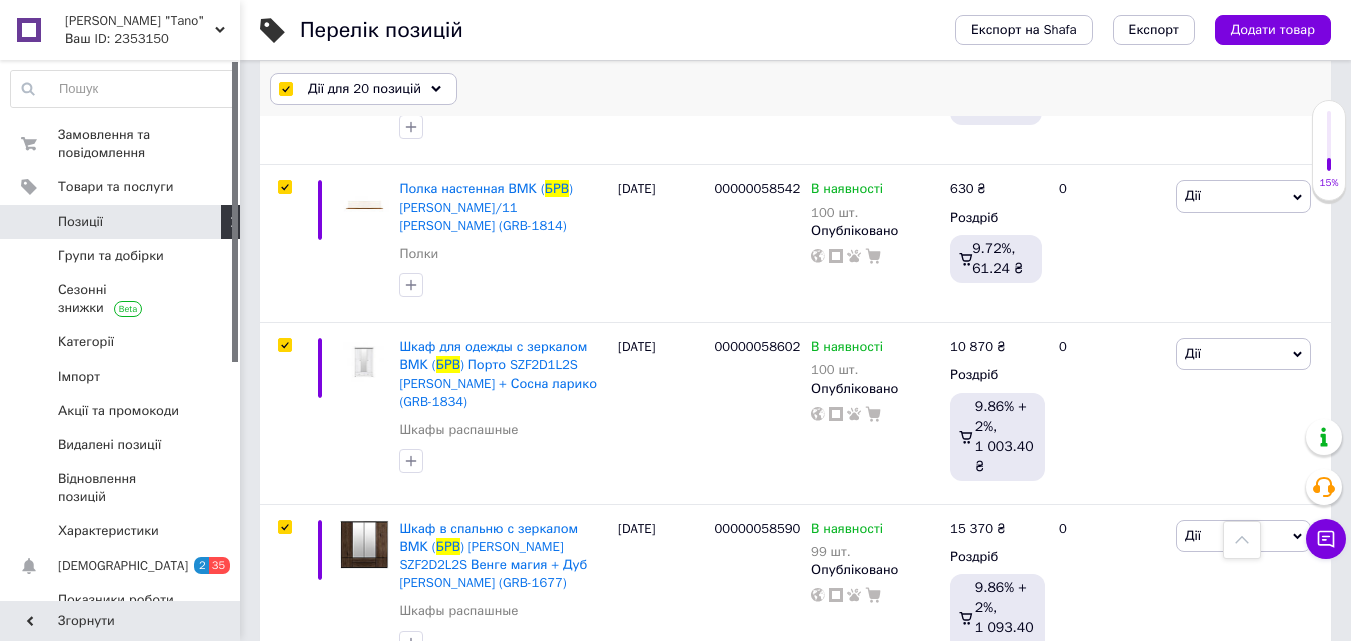 click on "Дії для 20 позицій" at bounding box center [364, 89] 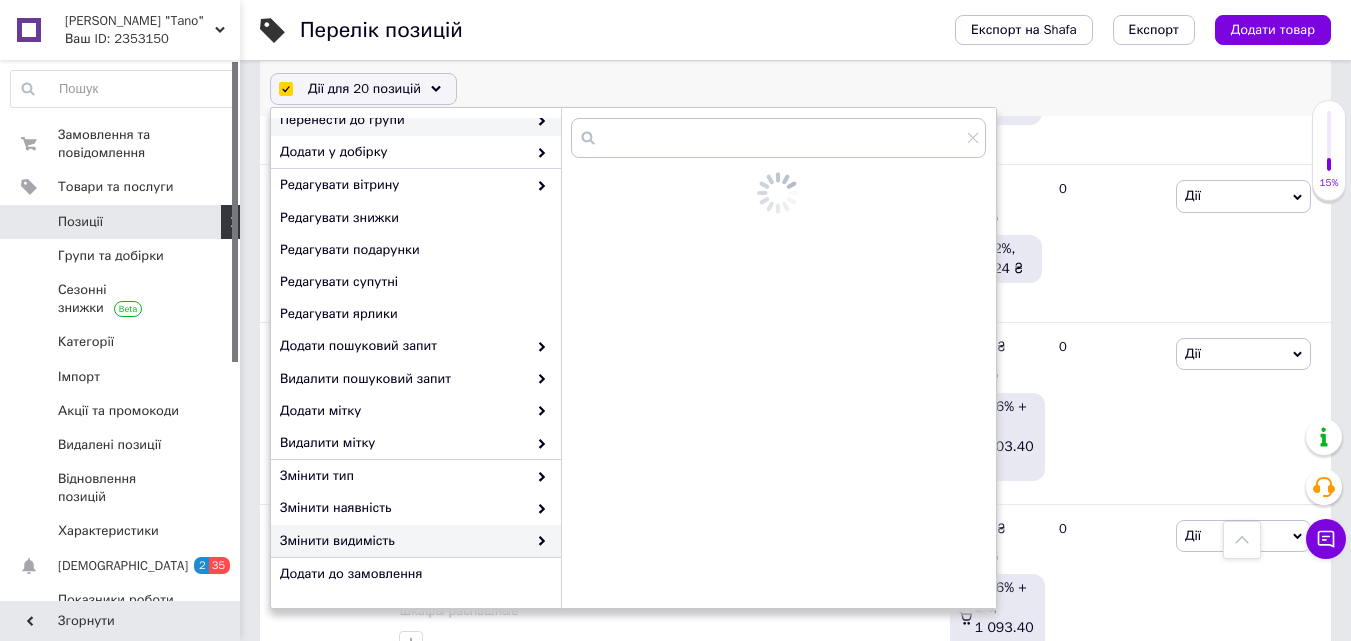 scroll, scrollTop: 199, scrollLeft: 0, axis: vertical 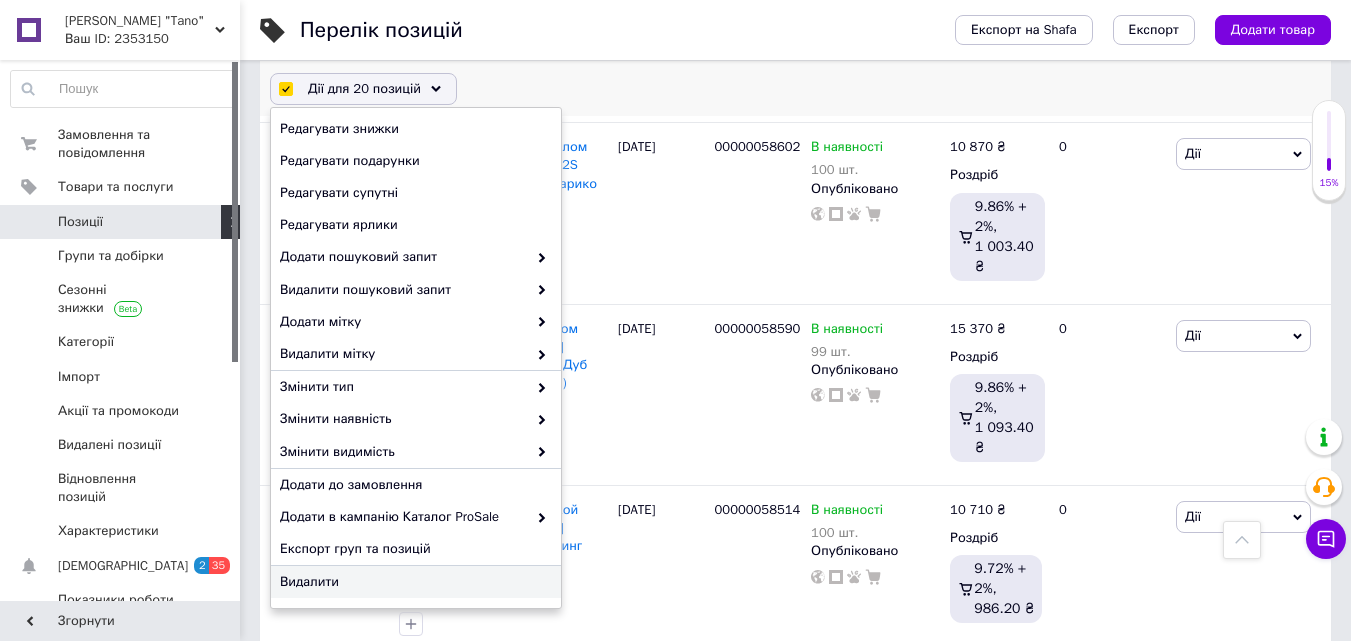 click on "Видалити" at bounding box center [413, 582] 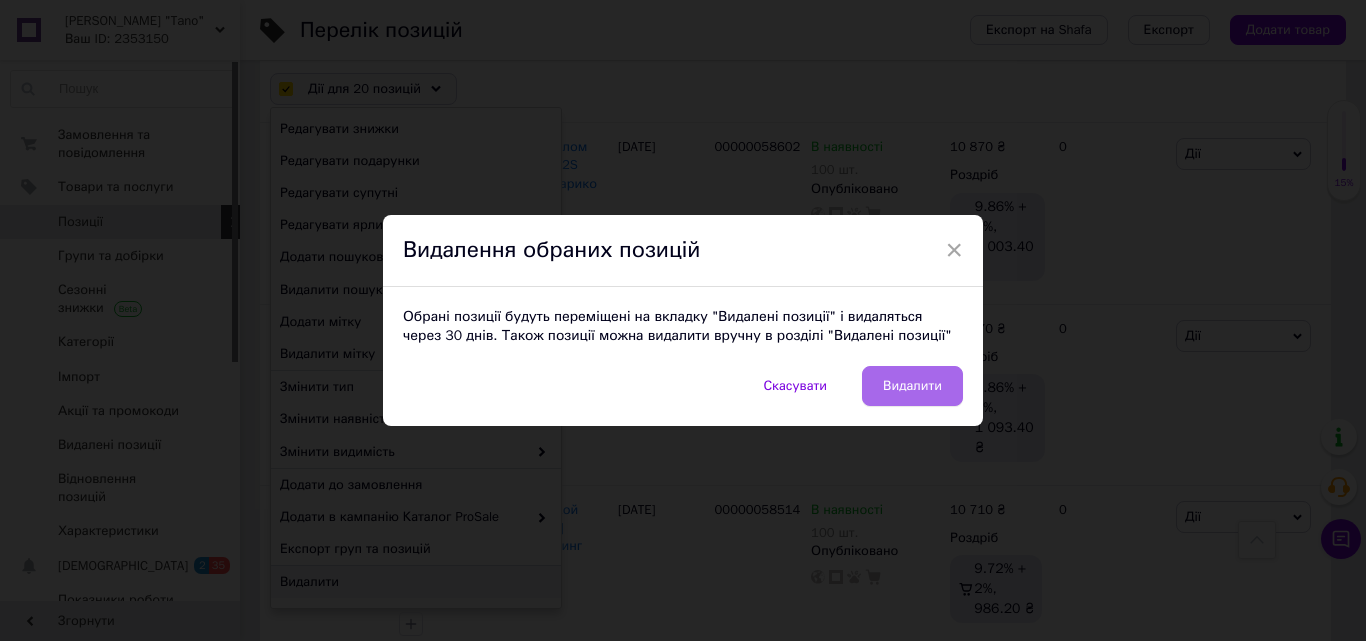 click on "Видалити" at bounding box center [912, 386] 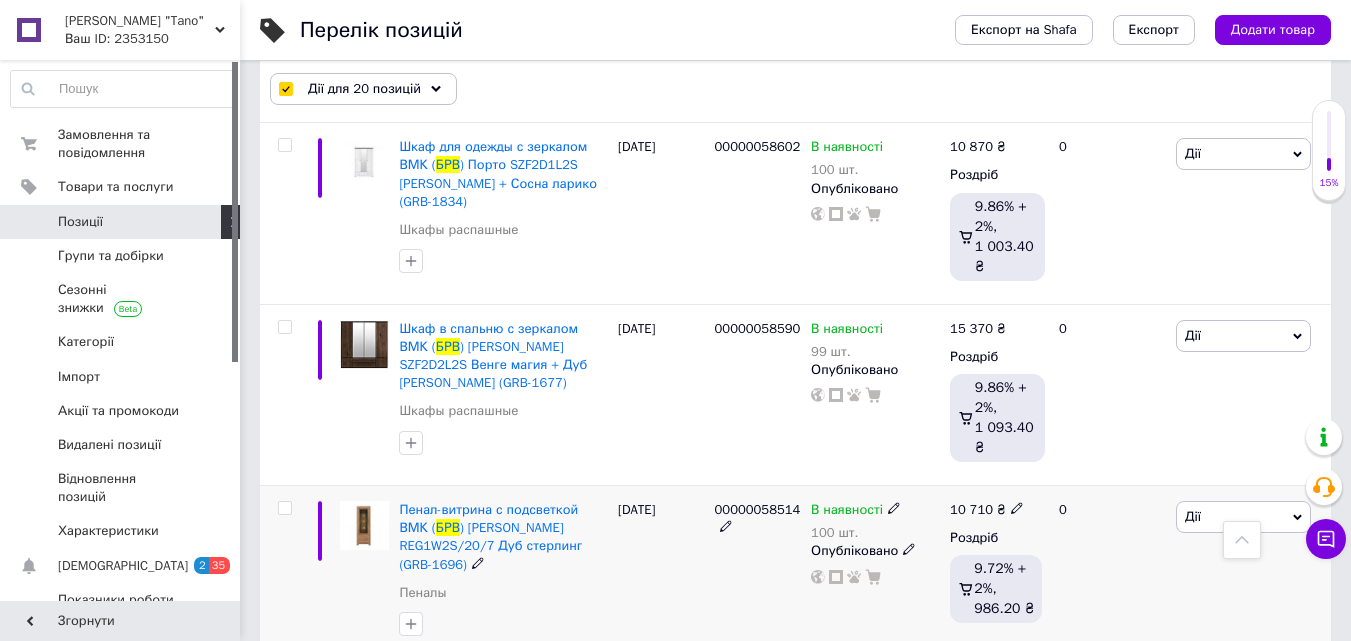 checkbox on "false" 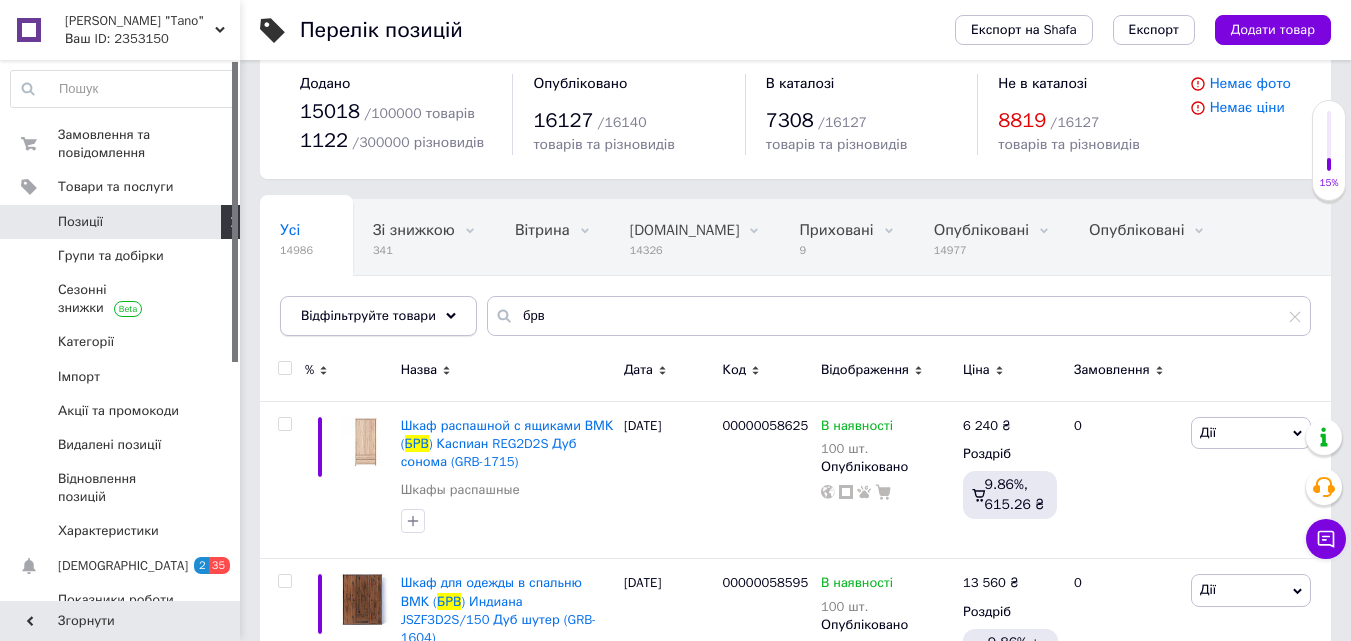 scroll, scrollTop: 0, scrollLeft: 0, axis: both 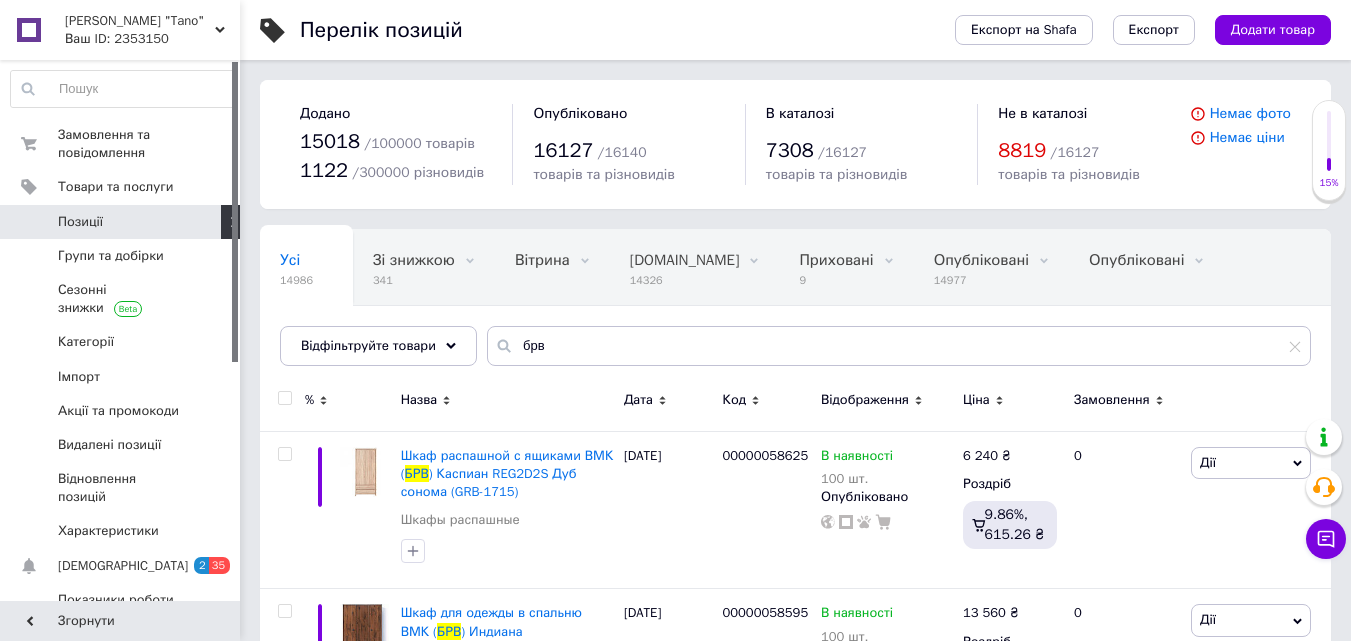 click at bounding box center (284, 398) 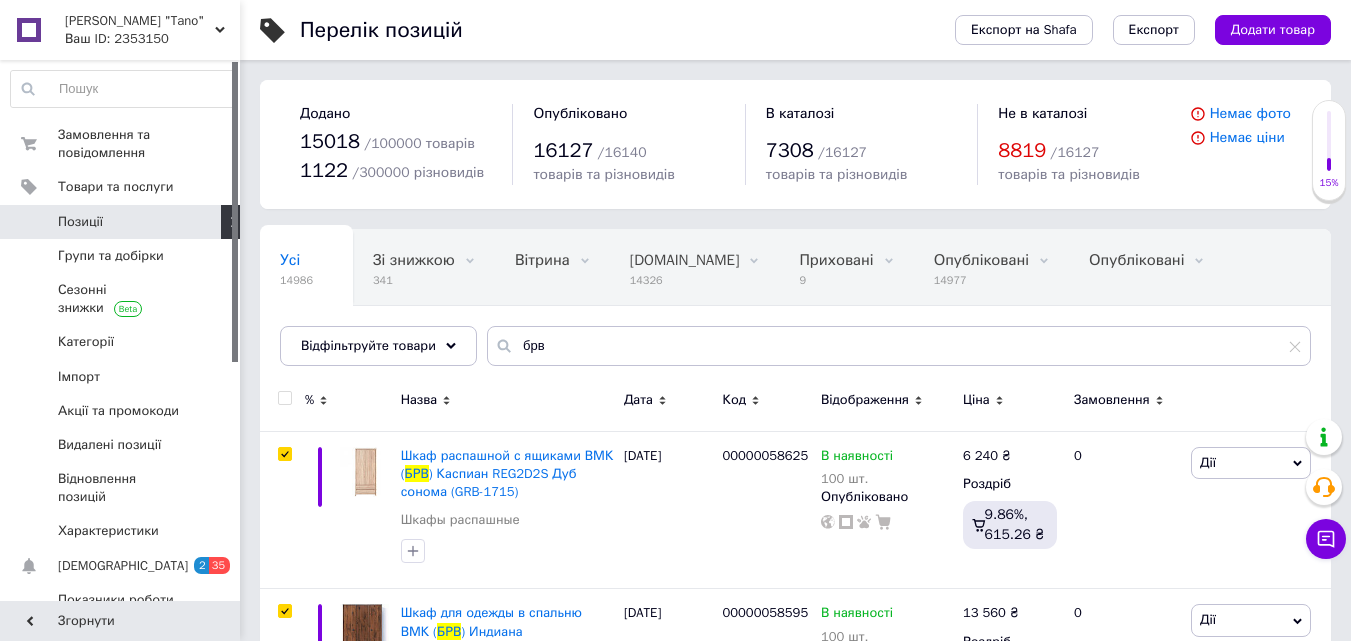 checkbox on "true" 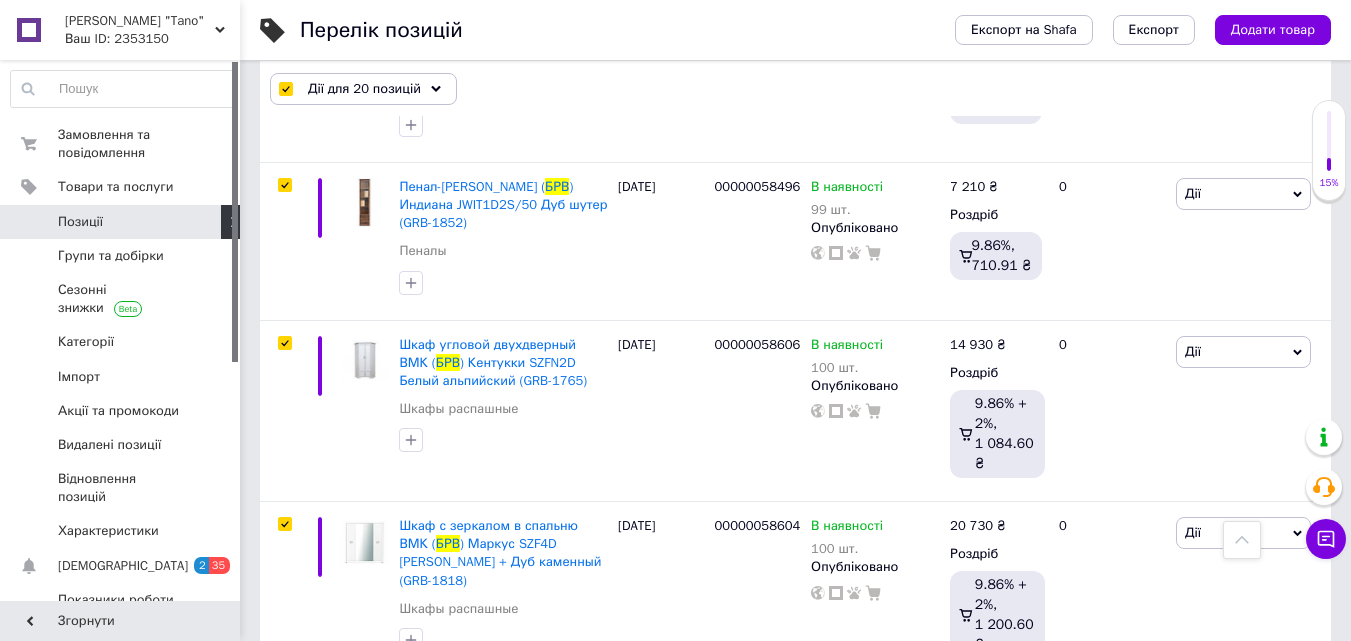 scroll, scrollTop: 1514, scrollLeft: 0, axis: vertical 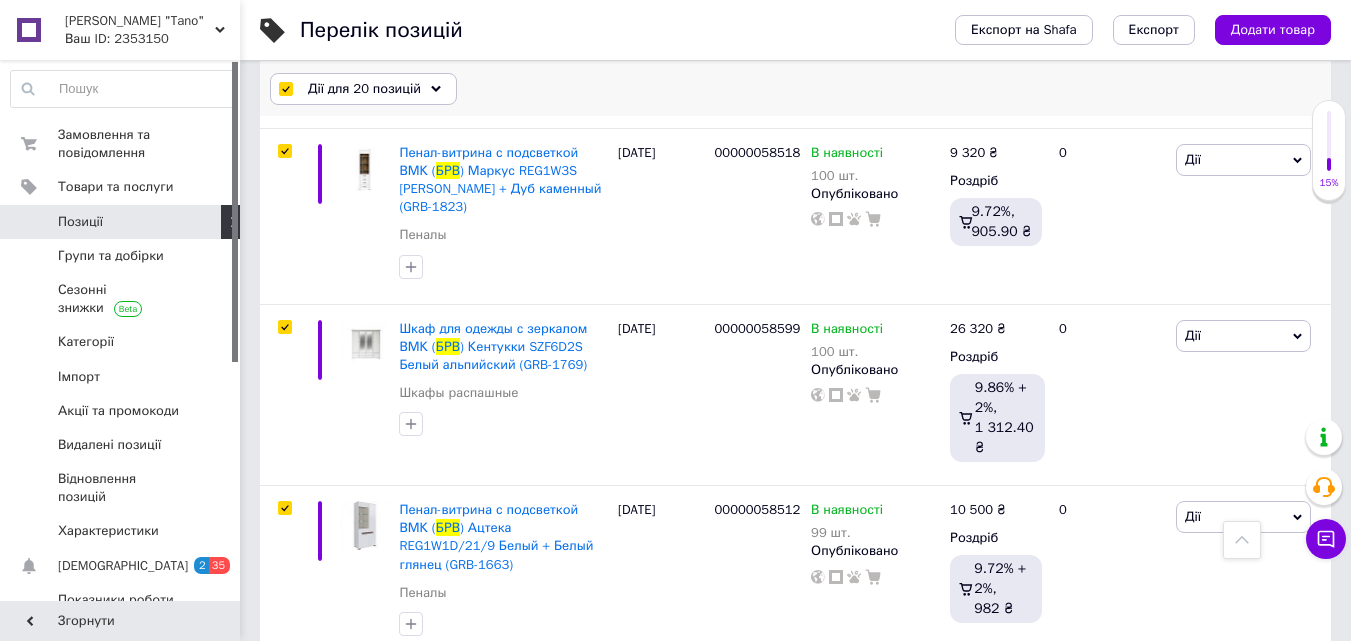 click on "Дії для 20 позицій" at bounding box center (363, 89) 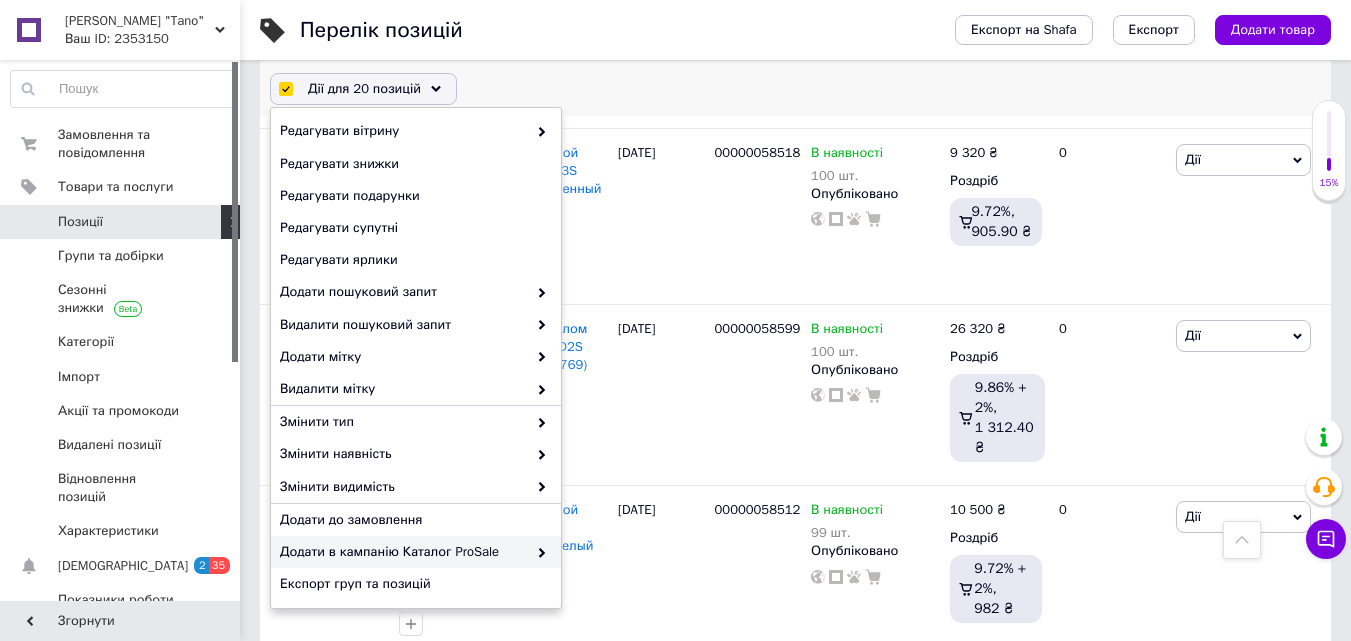 scroll, scrollTop: 199, scrollLeft: 0, axis: vertical 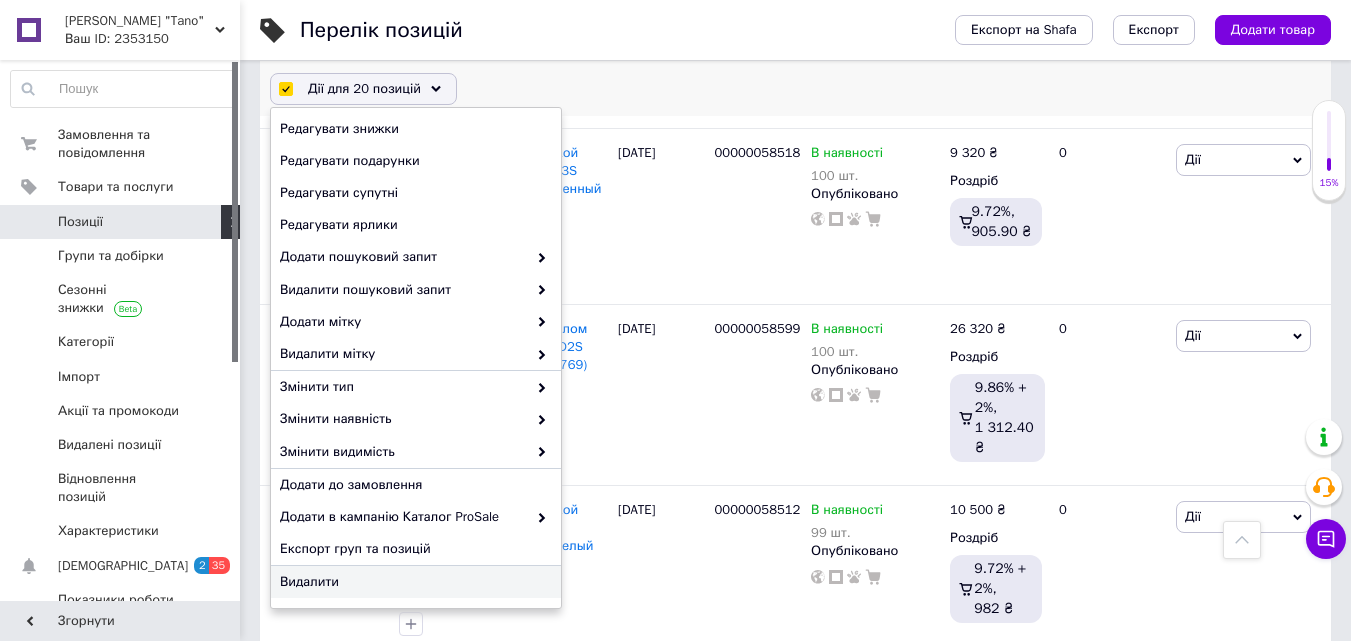 click on "Видалити" at bounding box center [413, 582] 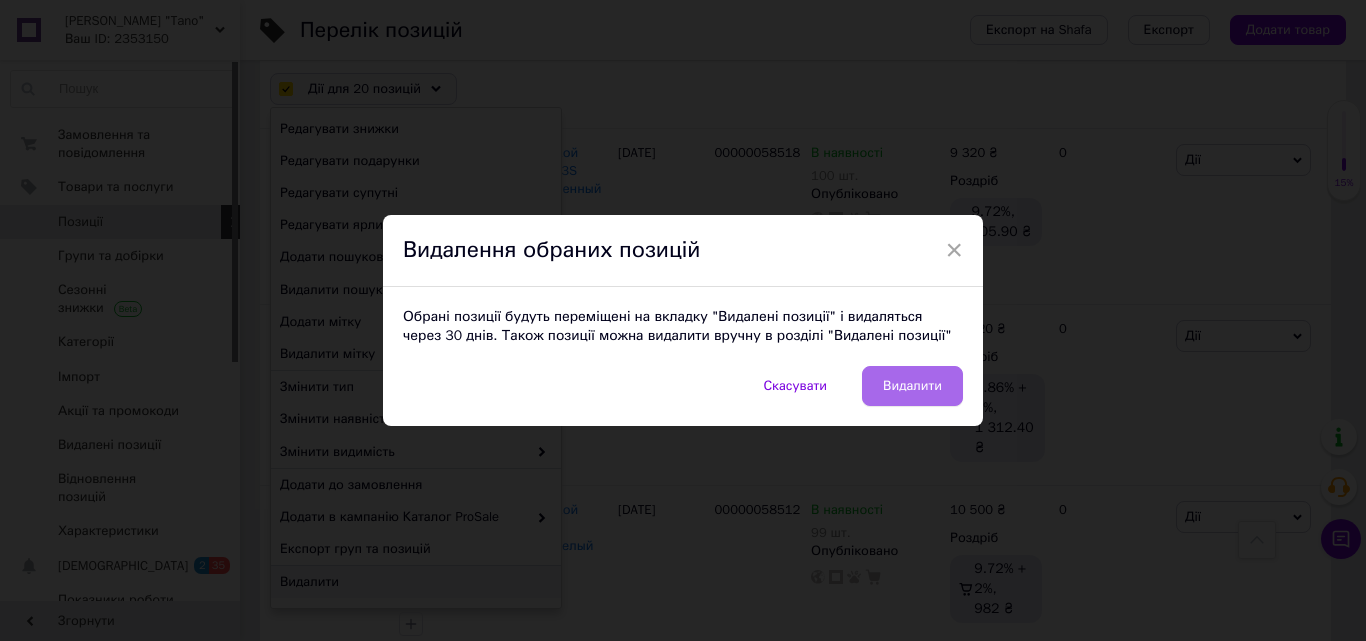 click on "Видалити" at bounding box center [912, 386] 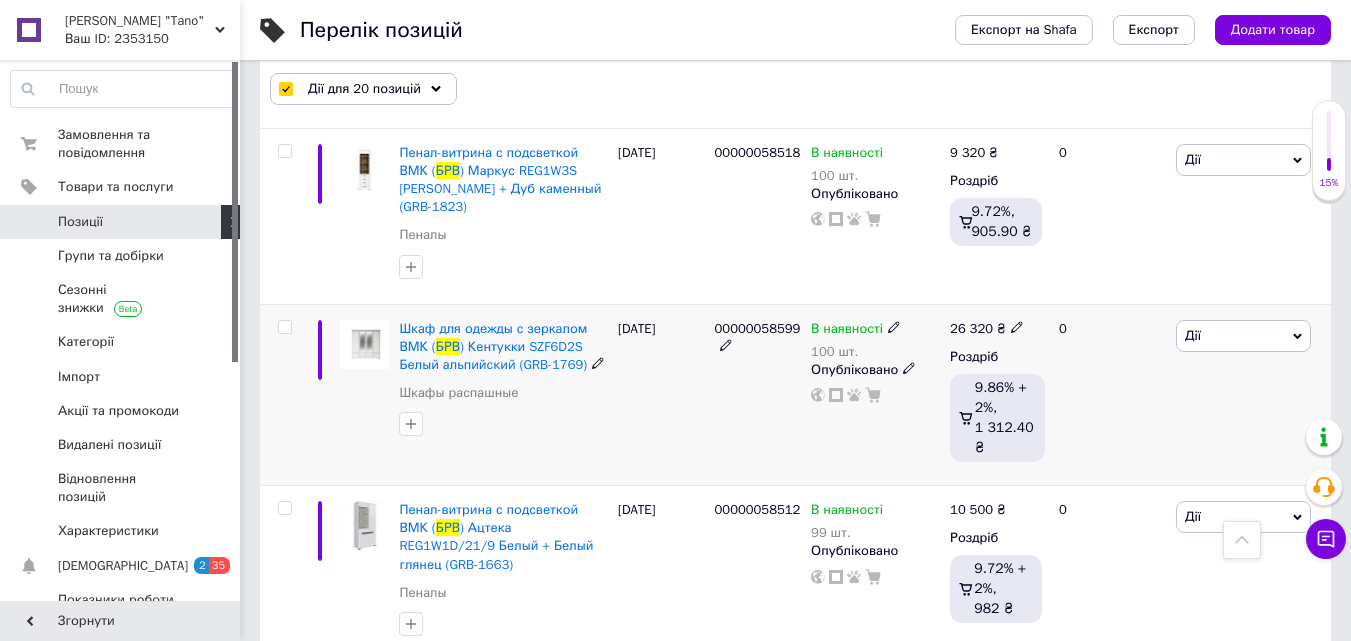 checkbox on "false" 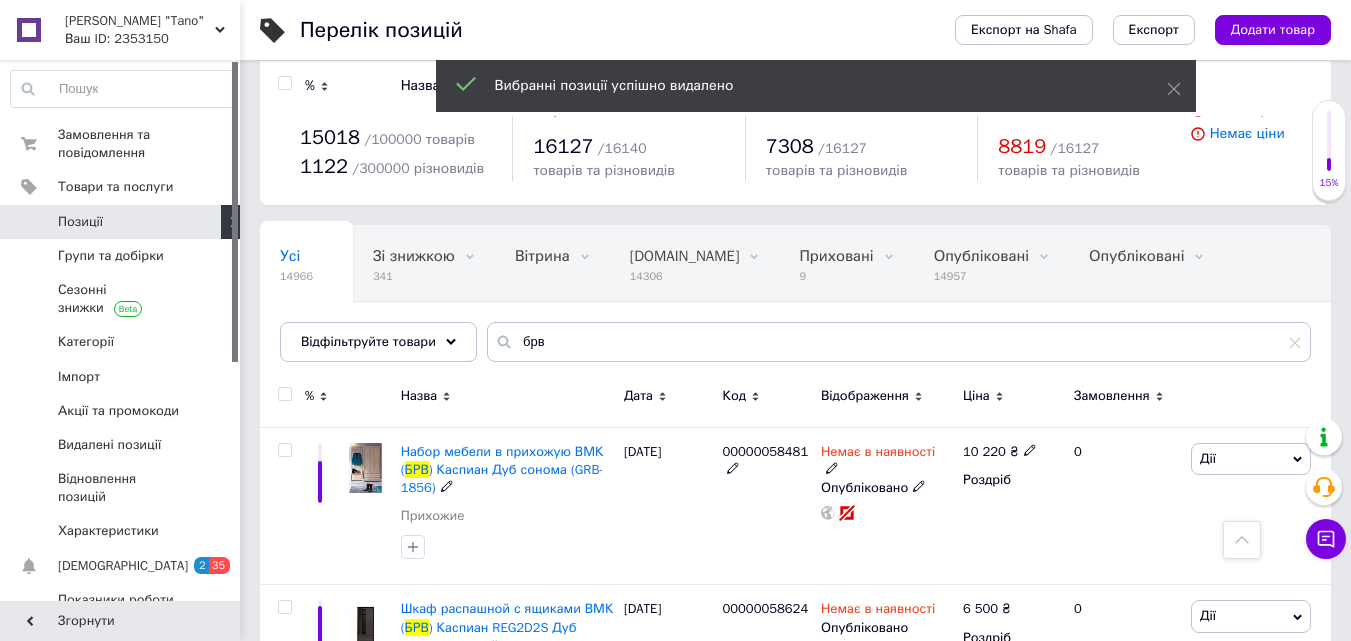 scroll, scrollTop: 0, scrollLeft: 0, axis: both 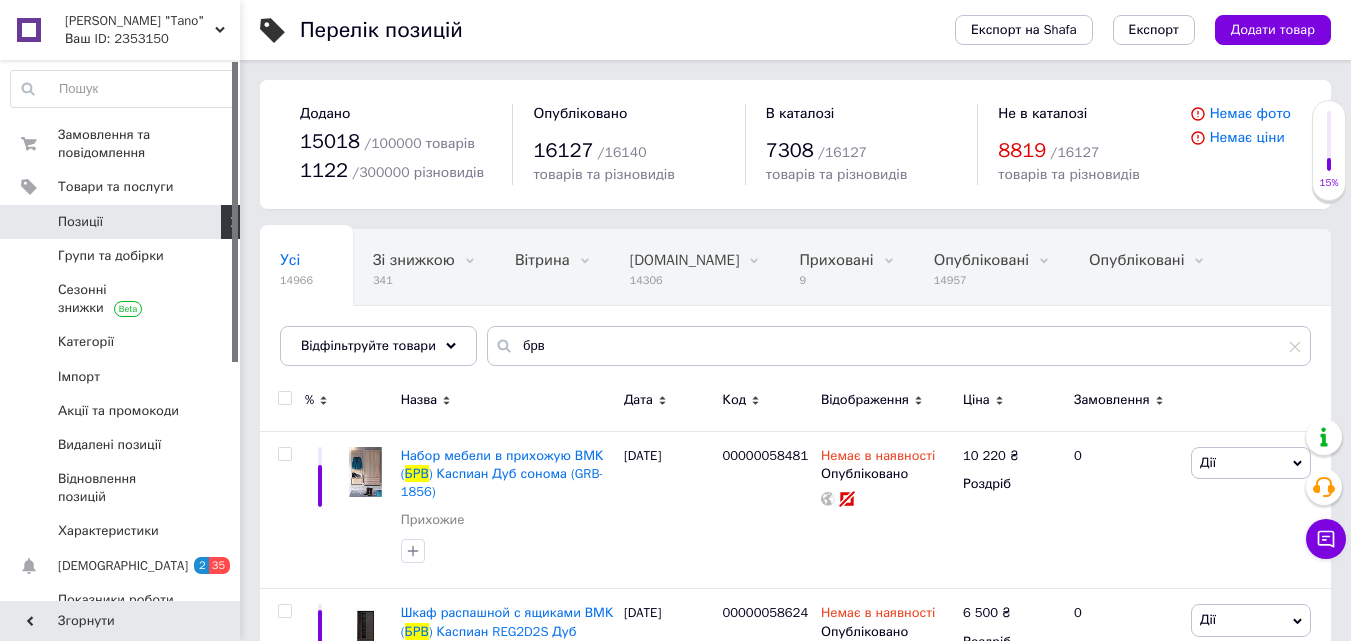 click at bounding box center (284, 398) 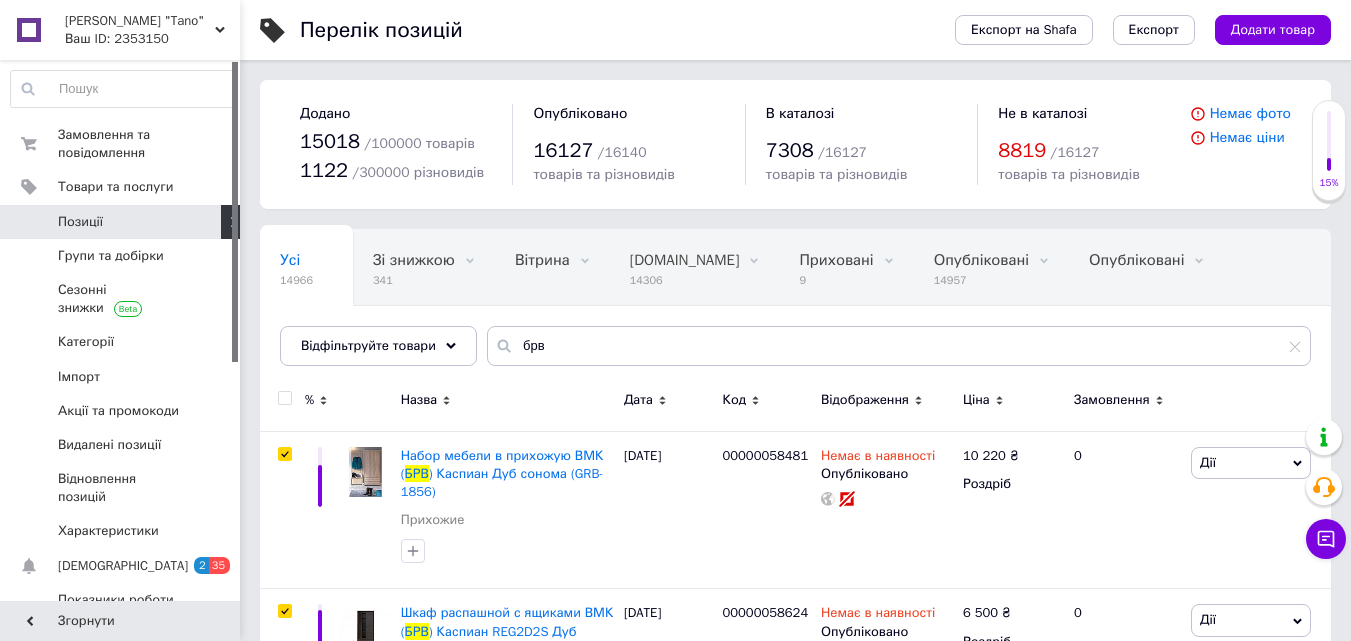 checkbox on "true" 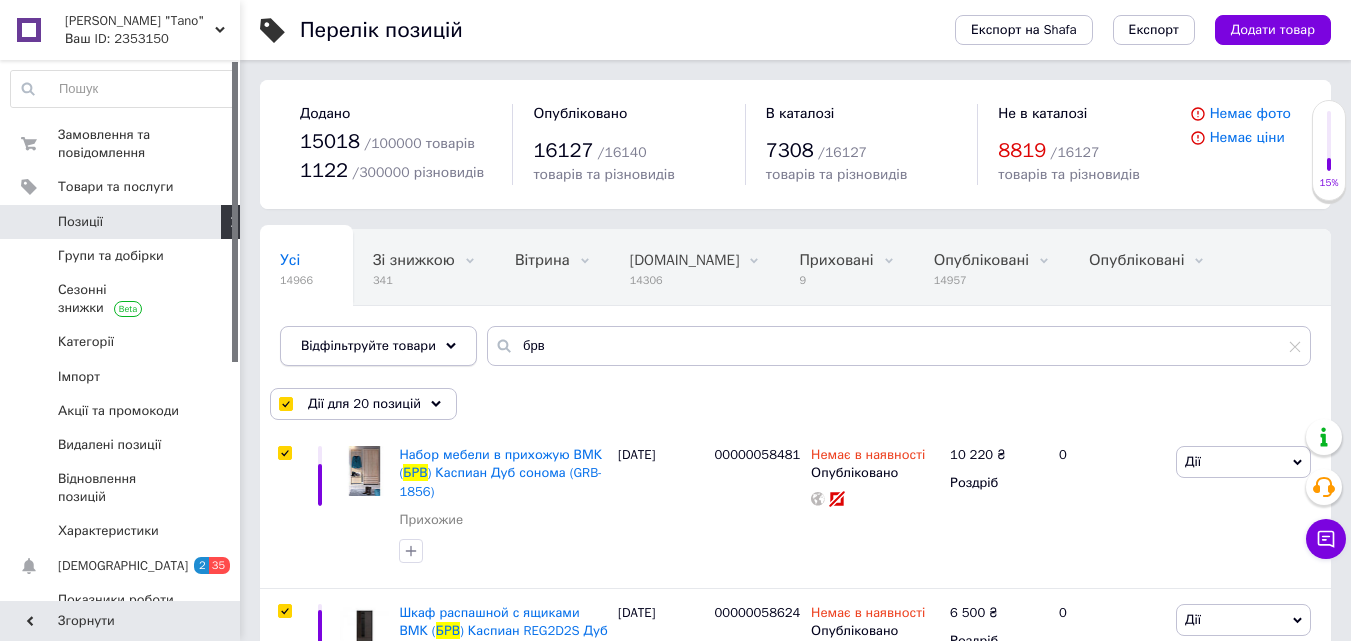 click on "Відфільтруйте товари" at bounding box center (368, 345) 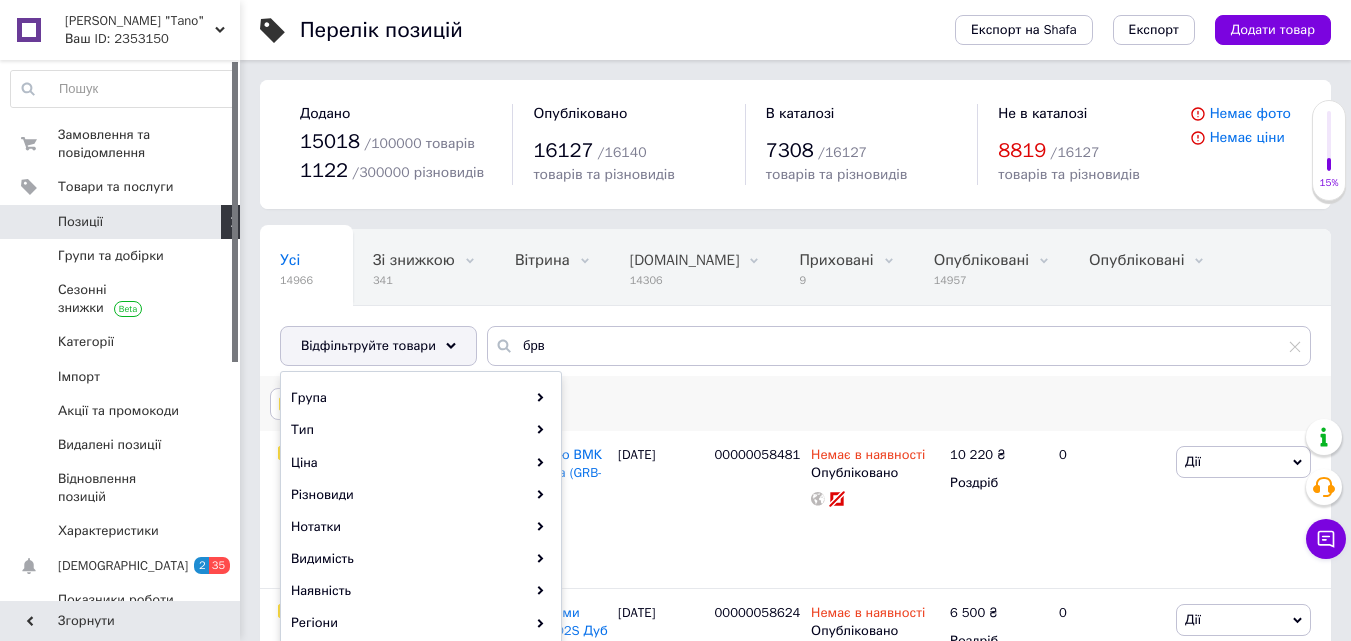 click on "Дії для 20 позицій Вибрати усі 386 позицій Вибрані всі 386 позицій Скасувати обрані Вказати, де знаходиться товар Підняти на початок групи Перенести в кінець групи Перенести до групи Додати у добірку Редагувати вітрину Редагувати знижки Редагувати подарунки Редагувати супутні Редагувати ярлики Додати пошуковий запит Видалити пошуковий запит Додати мітку Видалити мітку Змінити тип Змінити наявність Змінити видимість Додати до замовлення Додати в кампанію Каталог ProSale Експорт груп та позицій Видалити" at bounding box center (795, 404) 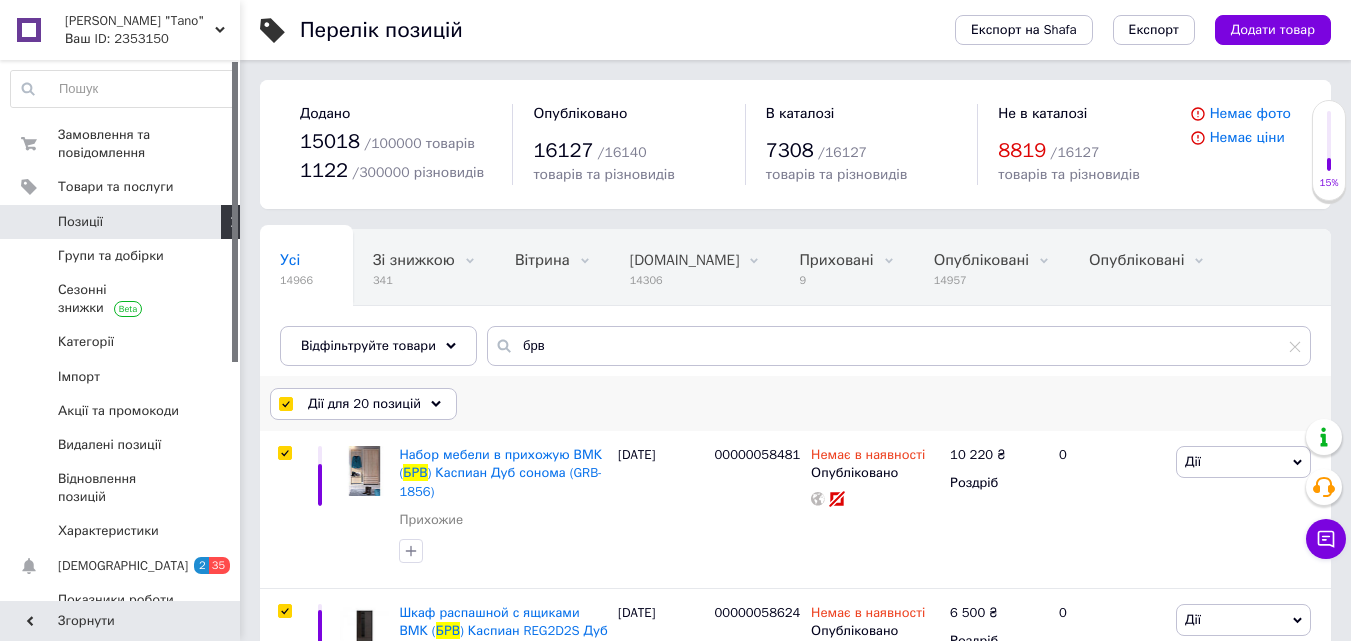 click on "Дії для 20 позицій" at bounding box center [364, 404] 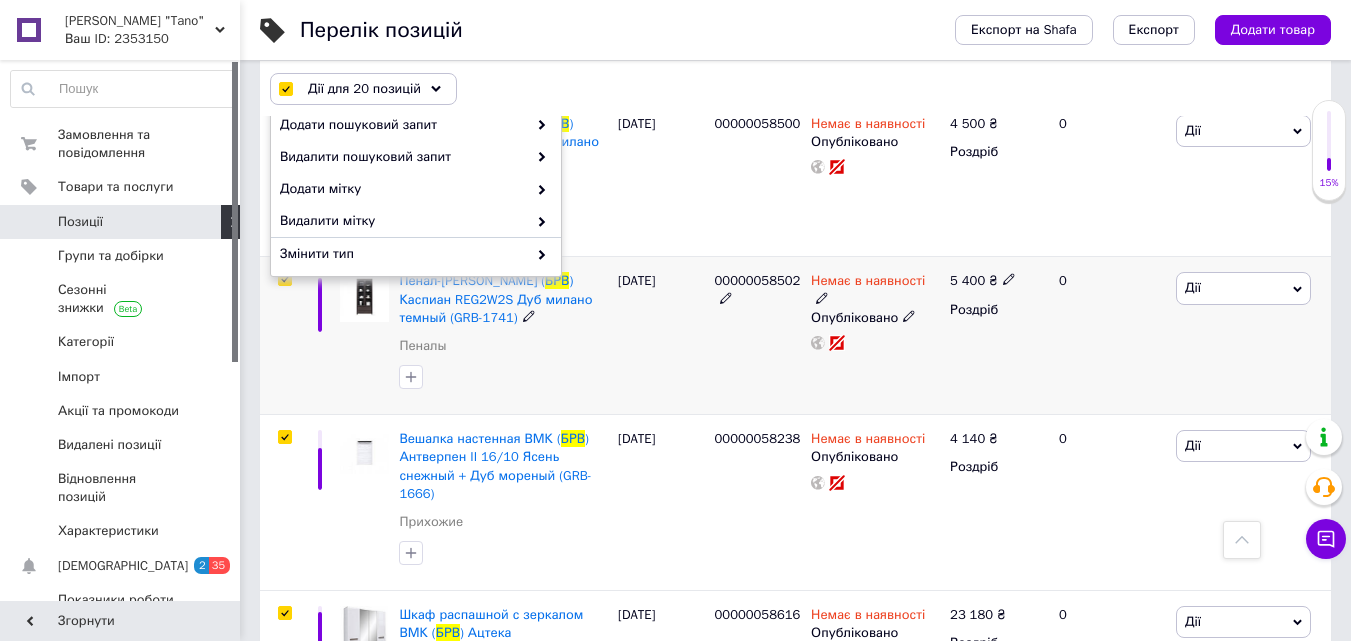 scroll, scrollTop: 600, scrollLeft: 0, axis: vertical 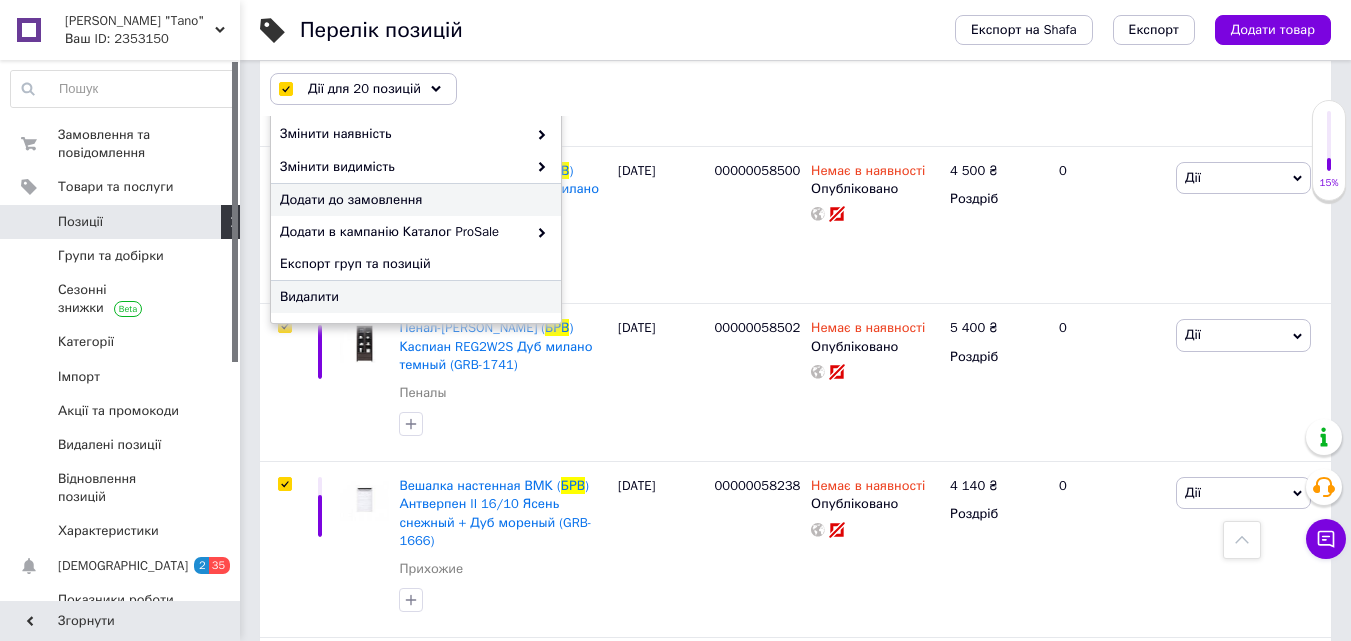 click on "Видалити" at bounding box center [413, 297] 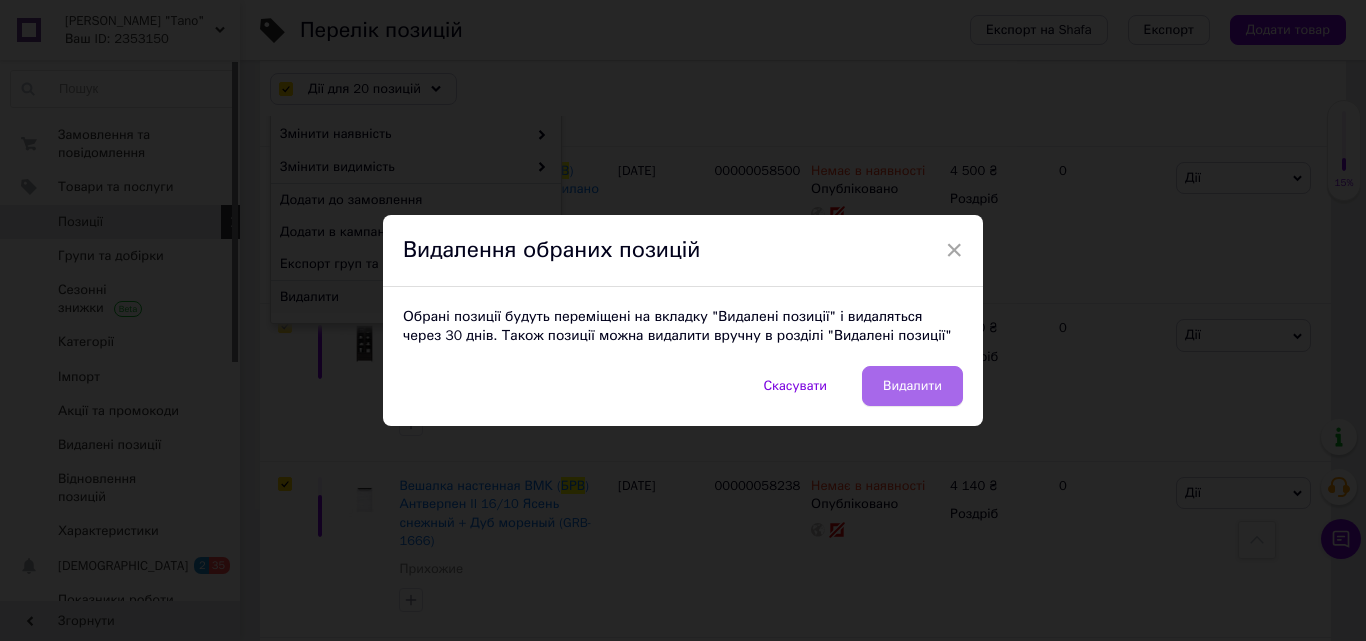 click on "Видалити" at bounding box center (912, 386) 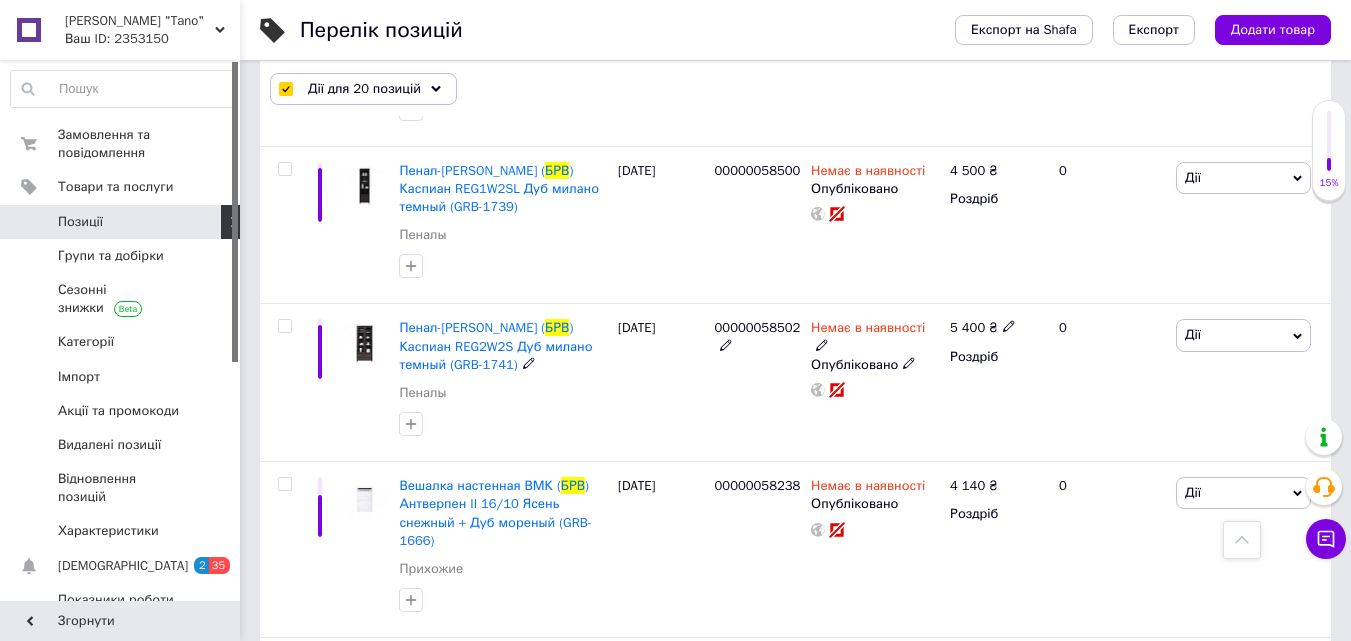 checkbox on "false" 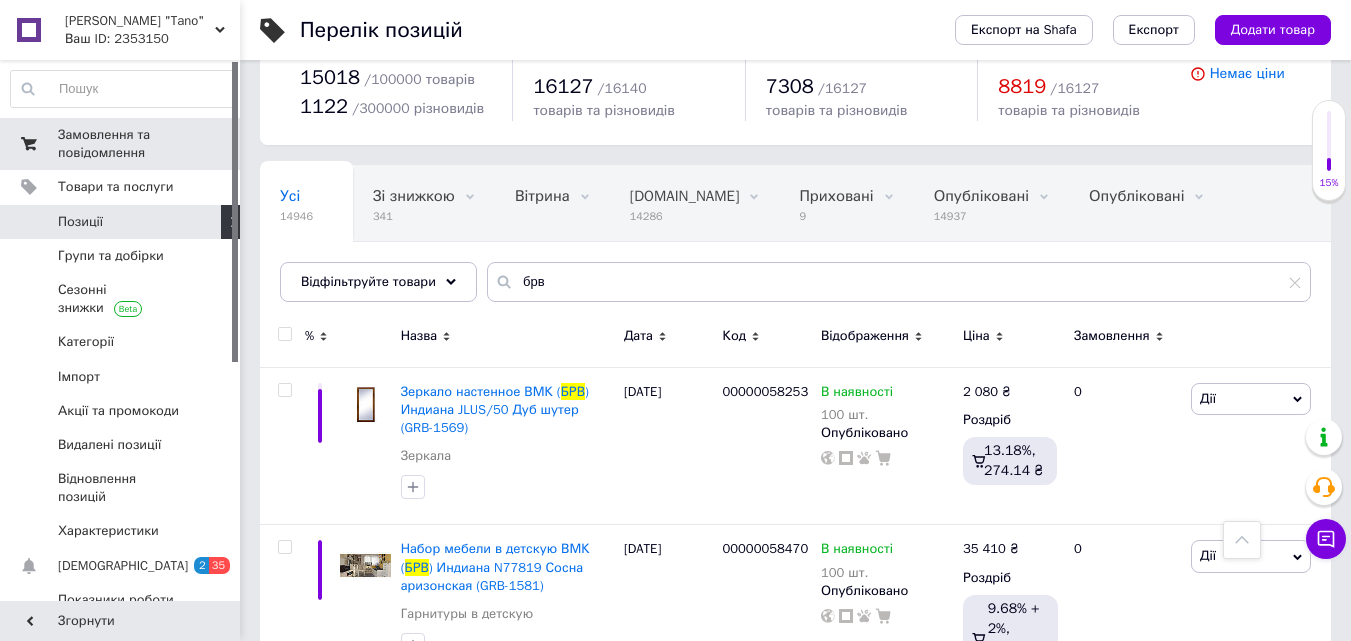 scroll, scrollTop: 0, scrollLeft: 0, axis: both 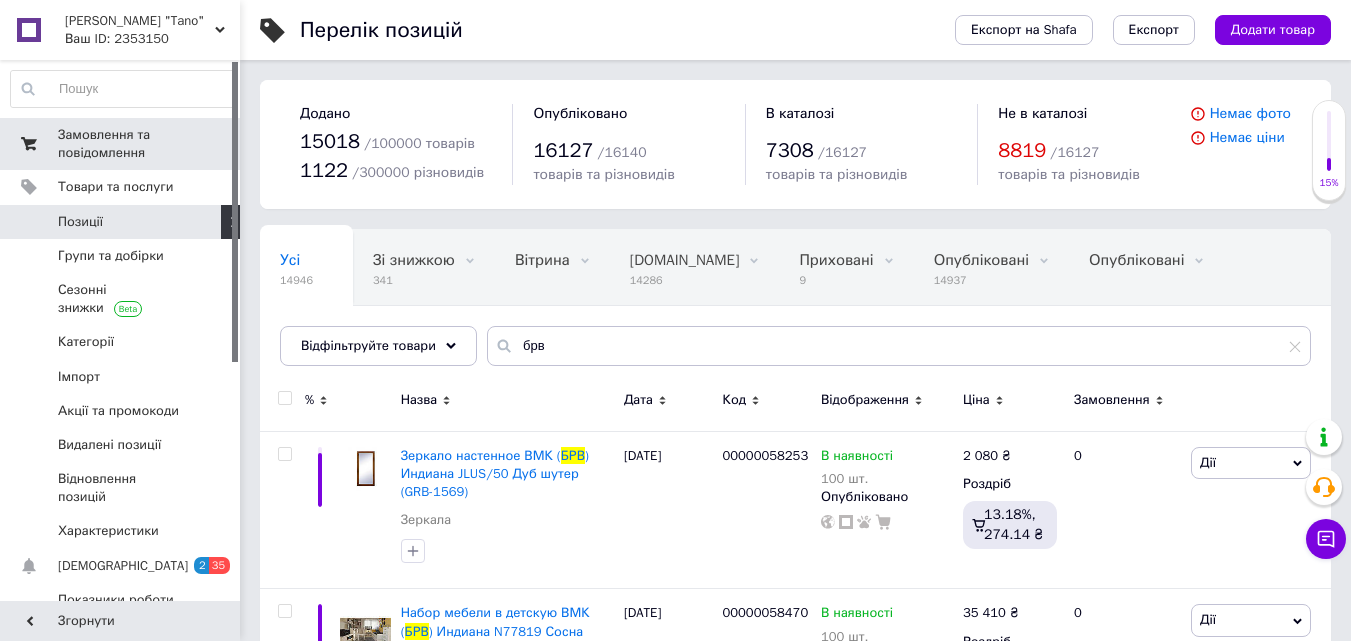 click on "Замовлення та повідомлення" at bounding box center [121, 144] 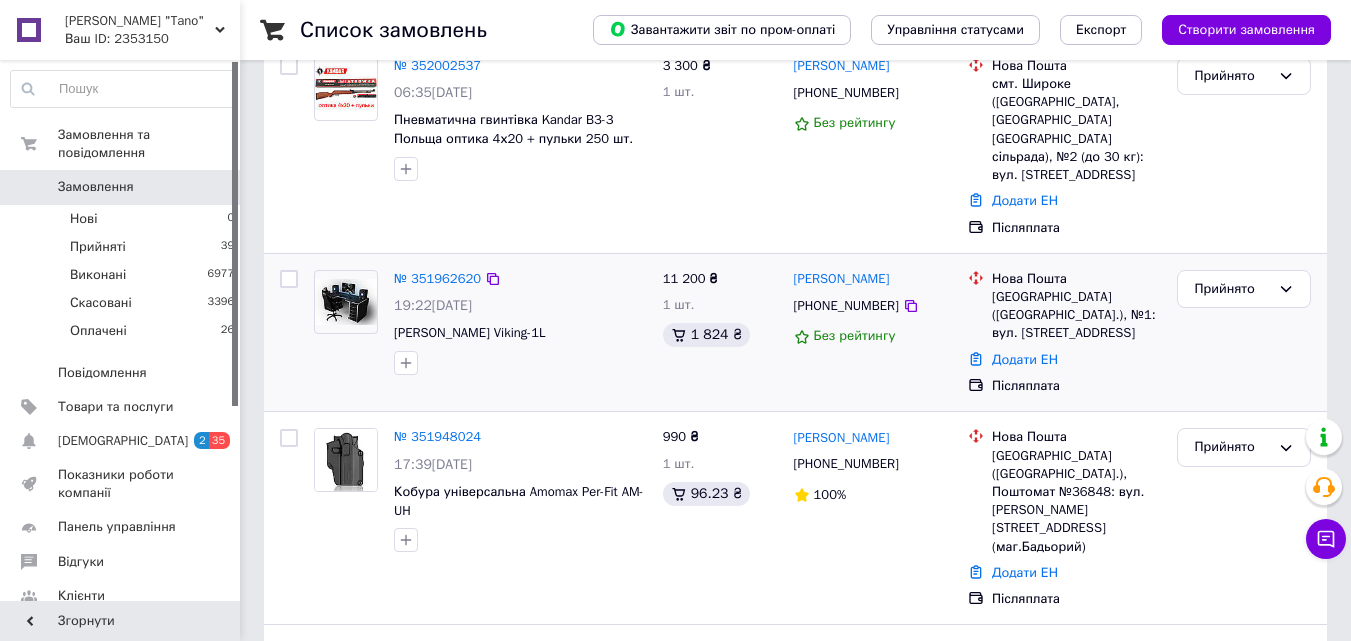 scroll, scrollTop: 500, scrollLeft: 0, axis: vertical 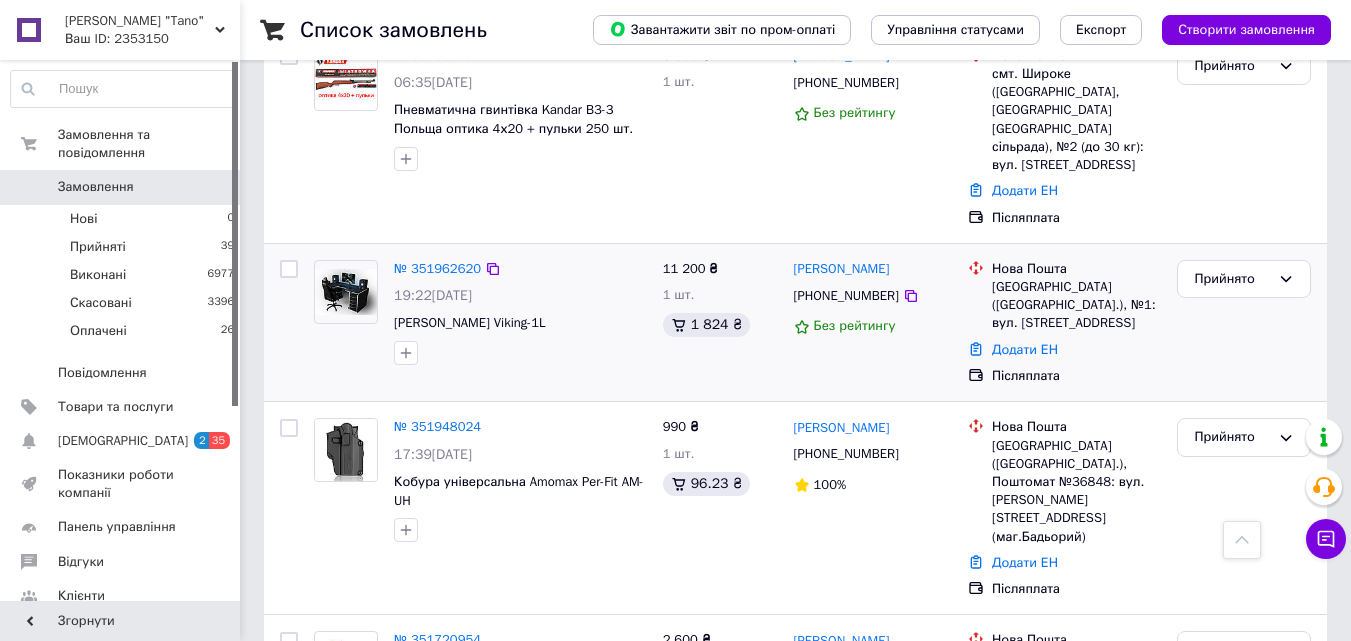 click at bounding box center [346, 292] 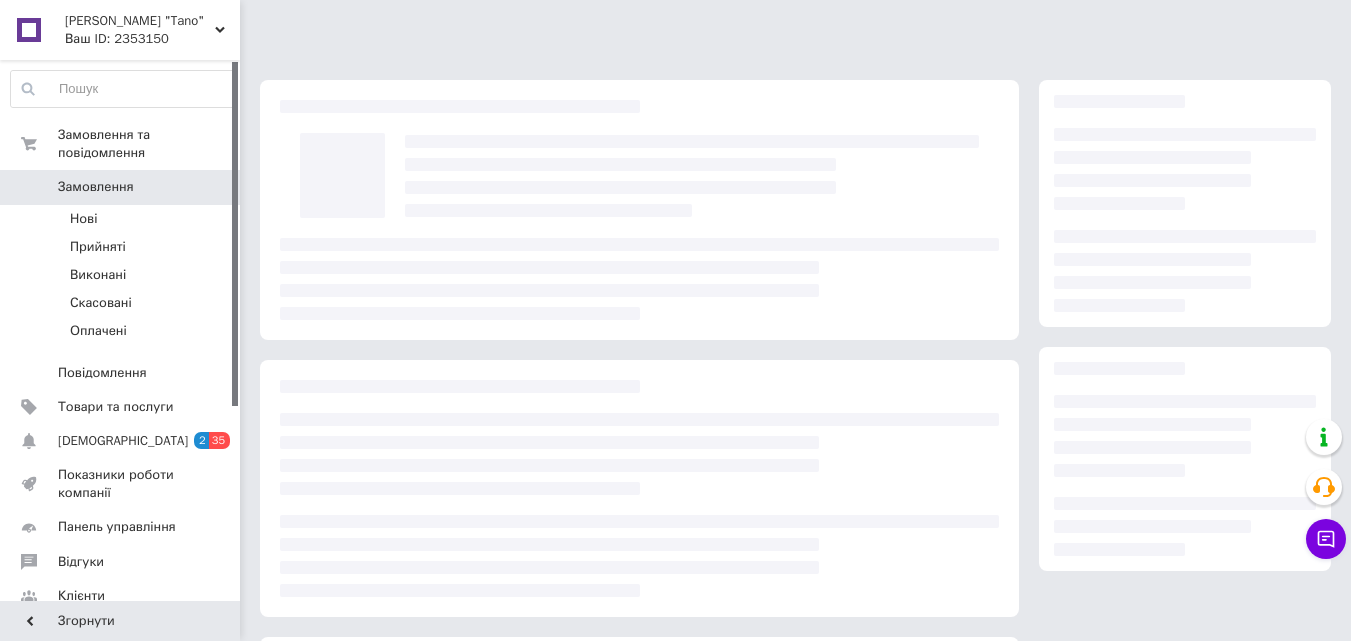 scroll, scrollTop: 0, scrollLeft: 0, axis: both 